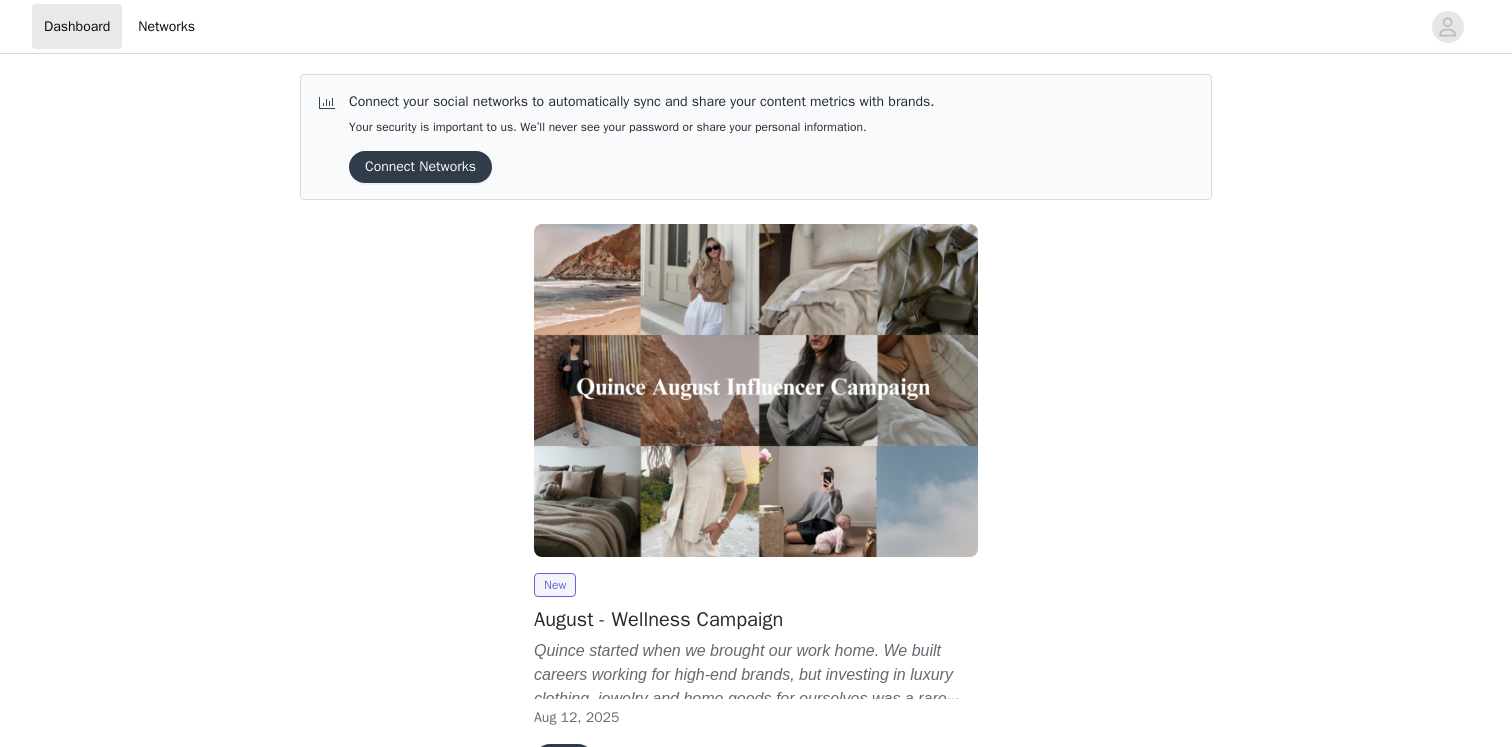 scroll, scrollTop: 130, scrollLeft: 0, axis: vertical 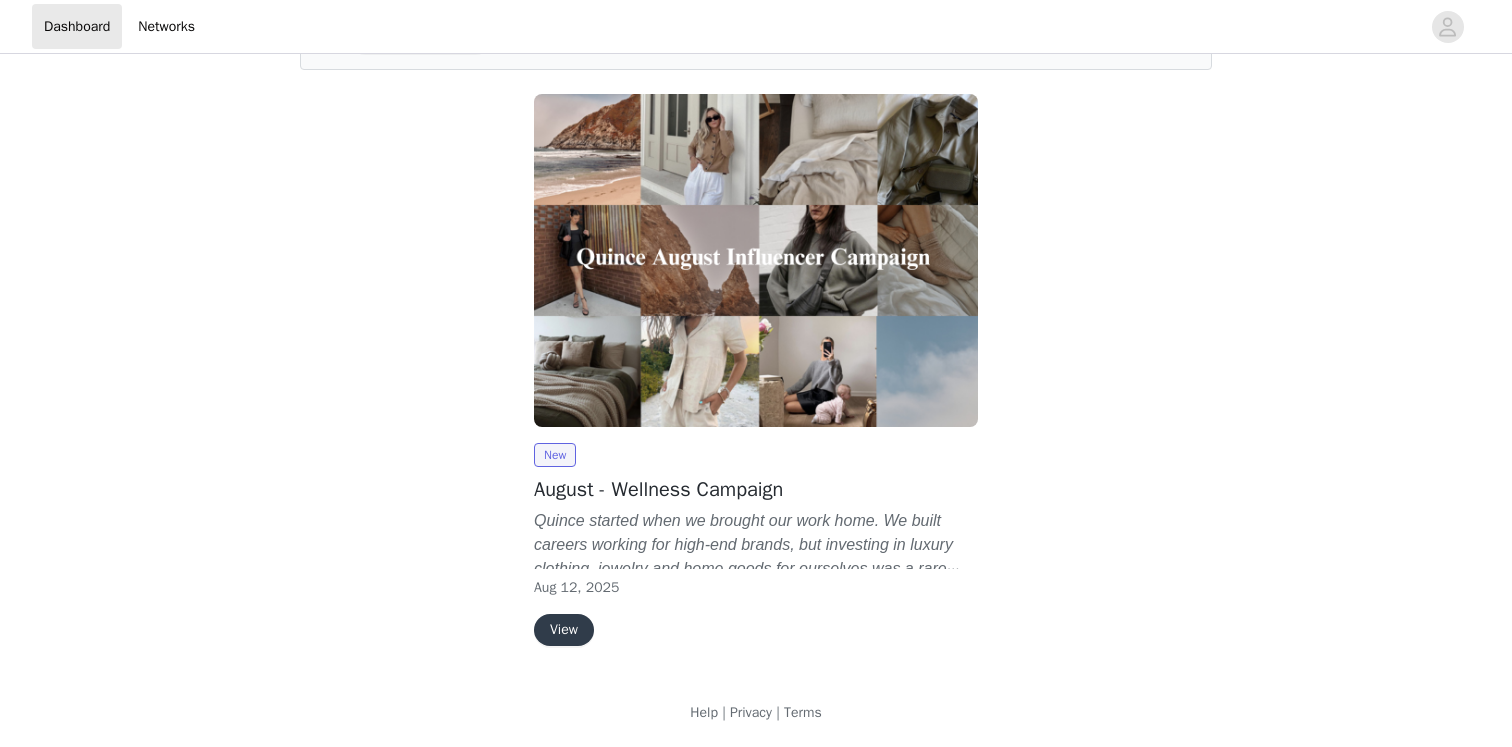 click on "View" at bounding box center [564, 630] 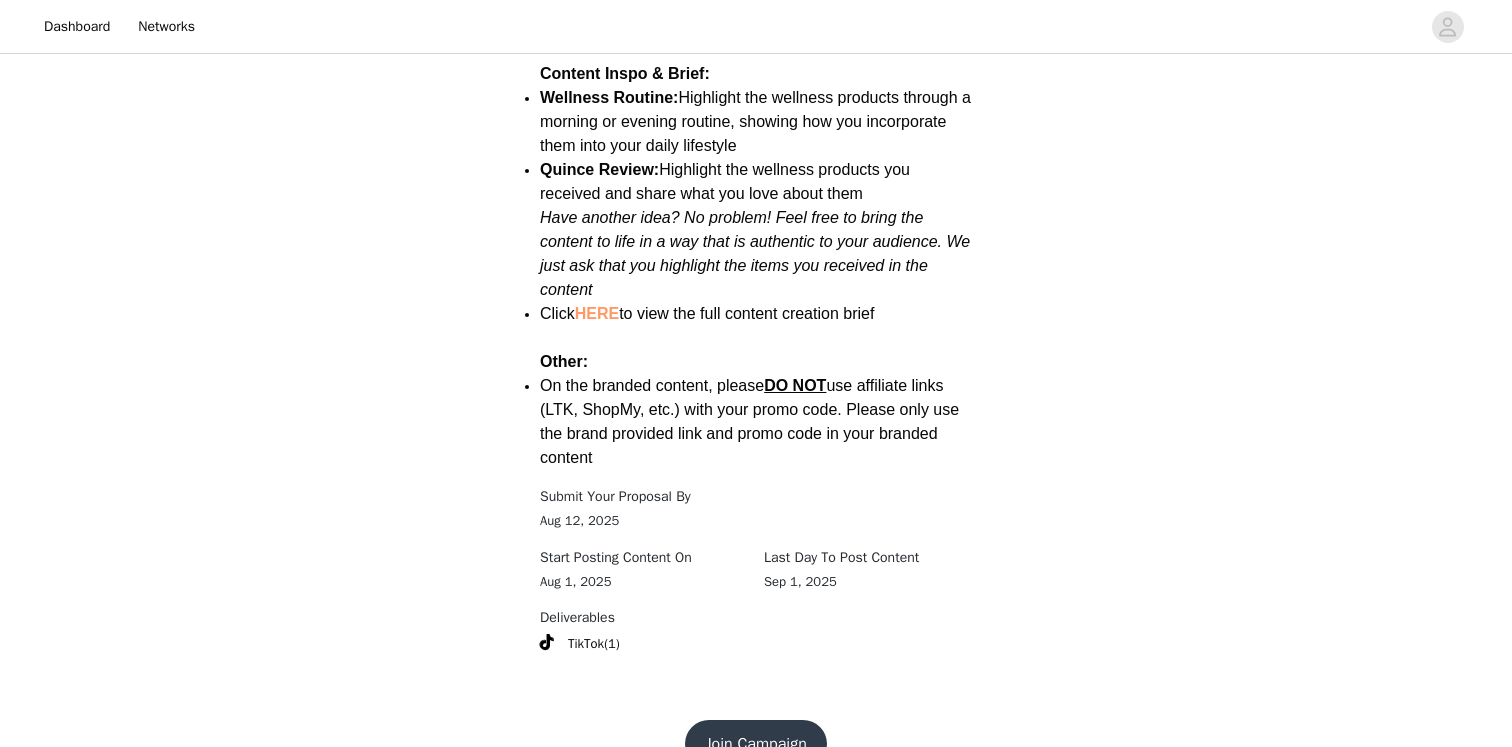 scroll, scrollTop: 2673, scrollLeft: 0, axis: vertical 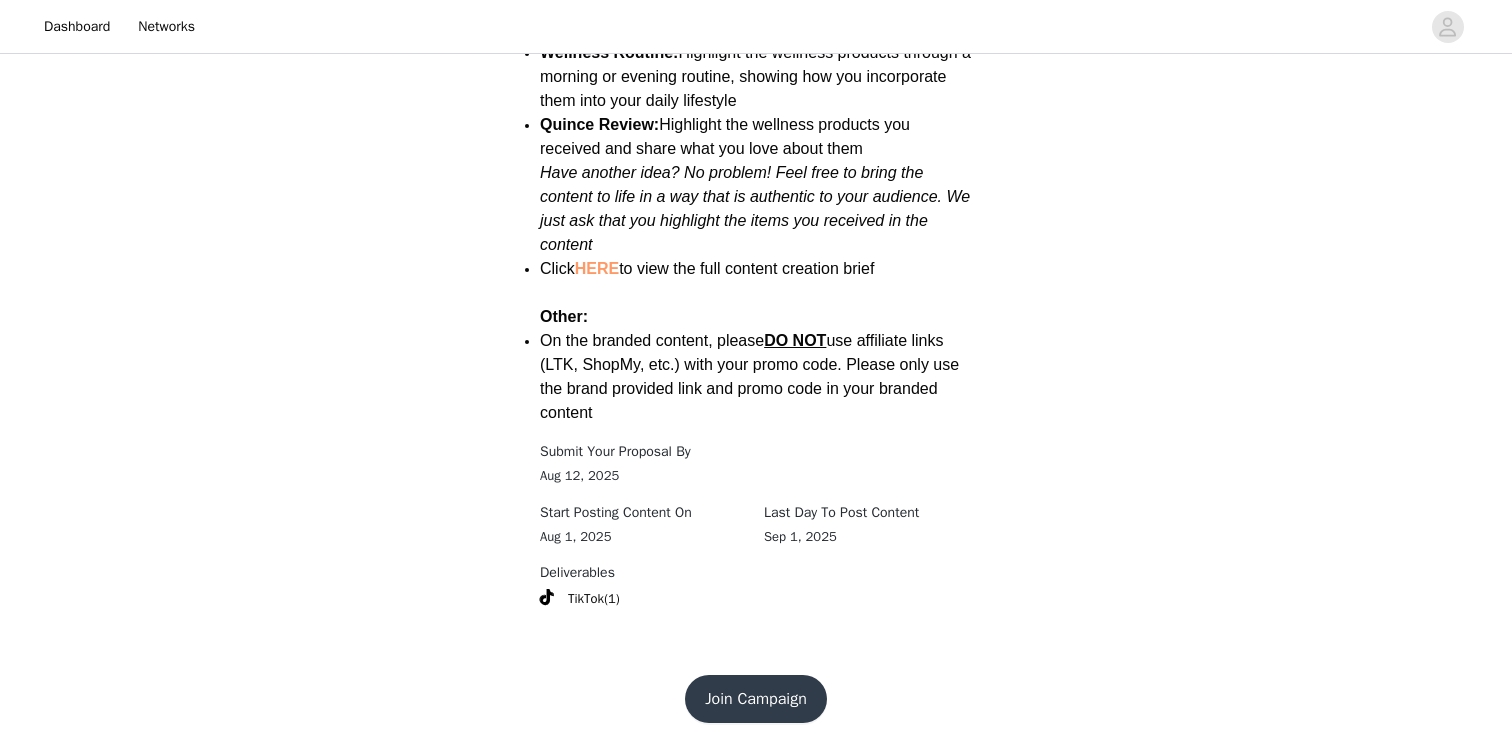 click on "Join Campaign" at bounding box center (756, 699) 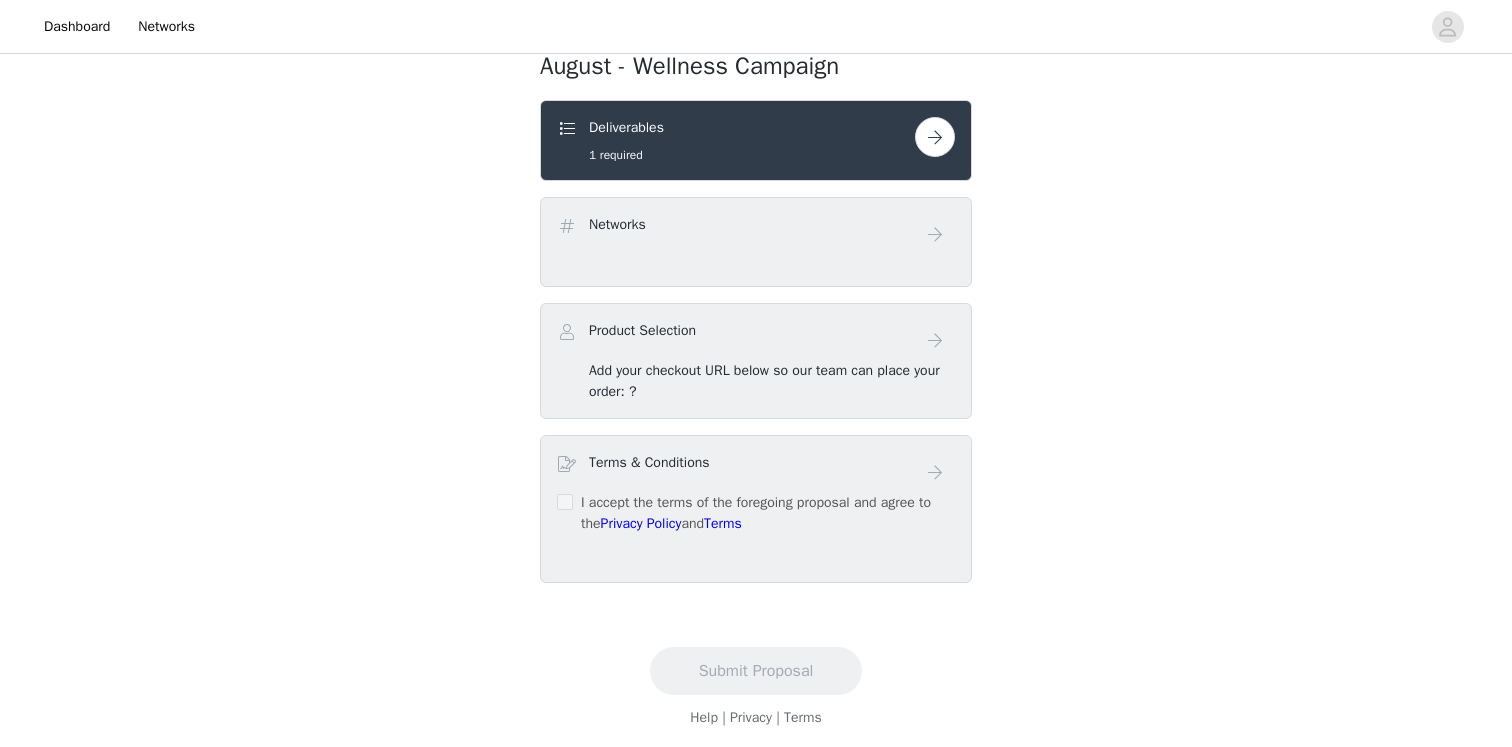 scroll, scrollTop: 391, scrollLeft: 0, axis: vertical 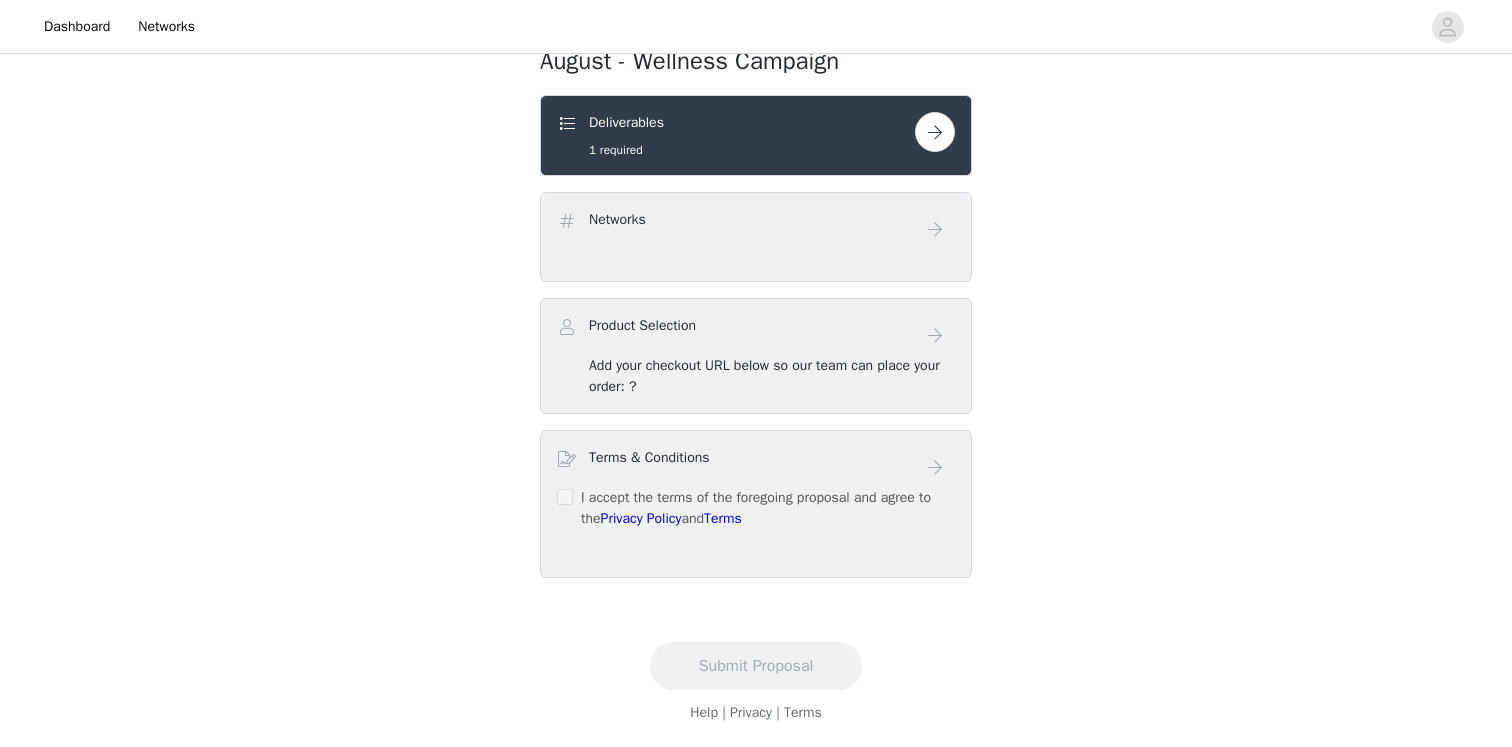 click at bounding box center [935, 132] 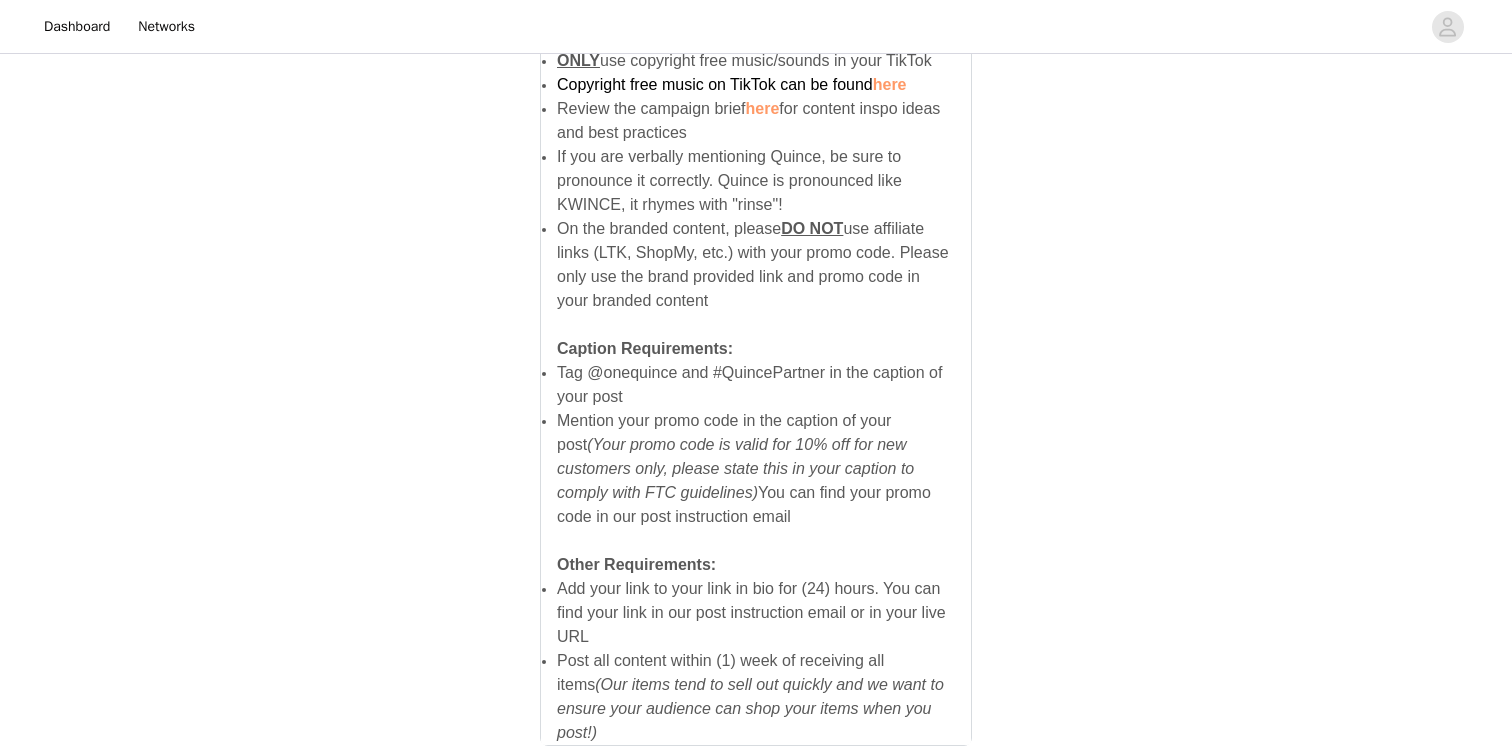 scroll, scrollTop: 1405, scrollLeft: 0, axis: vertical 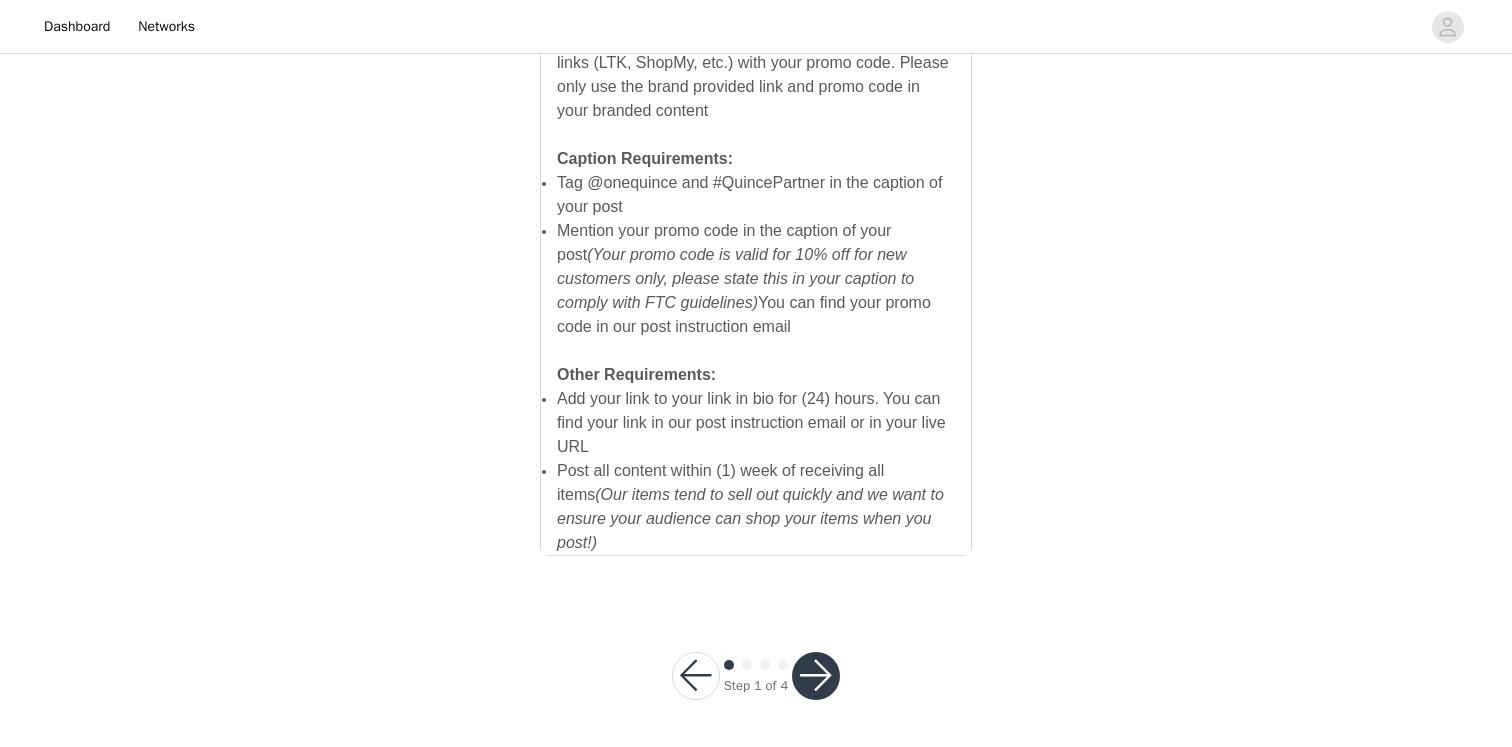 click on "Step 1 of 4" at bounding box center [756, 676] 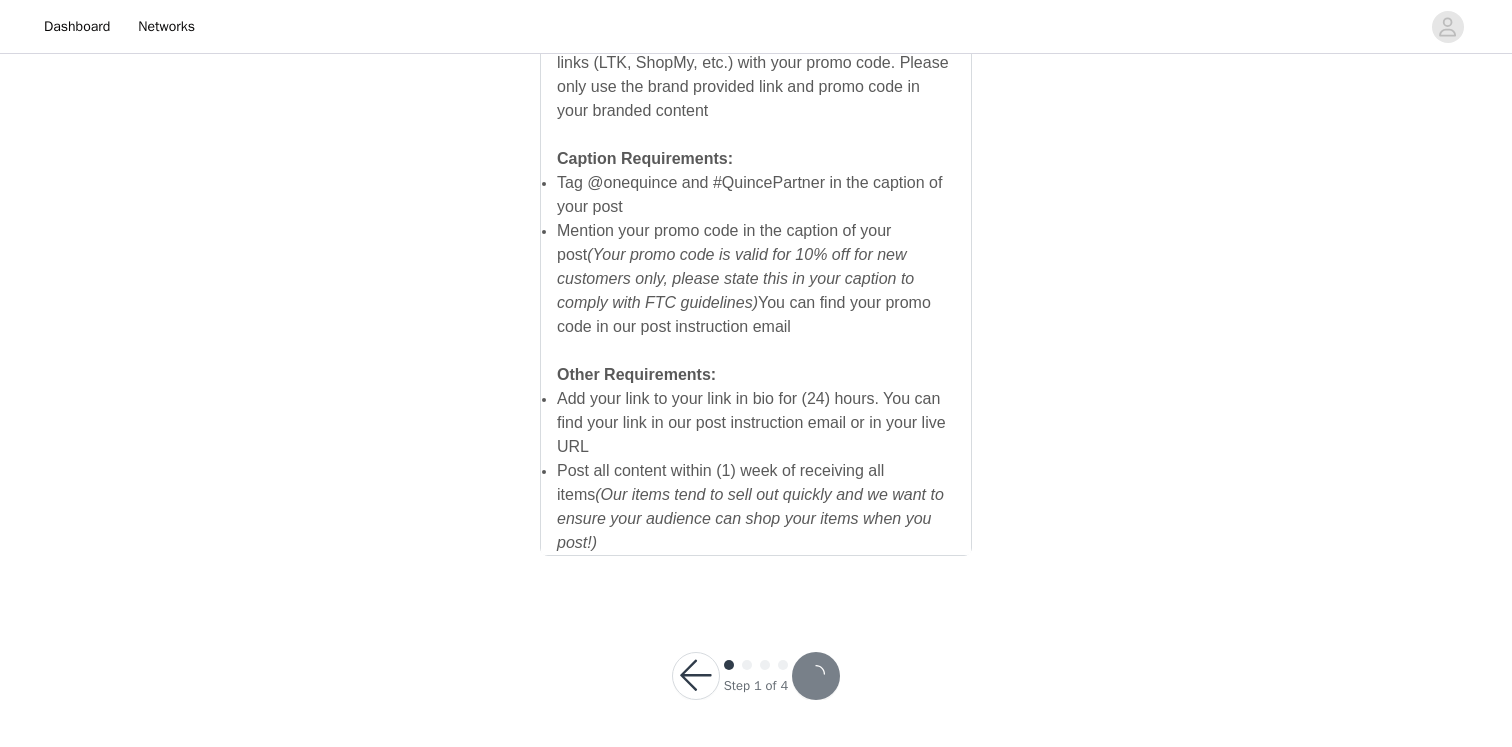 scroll, scrollTop: 0, scrollLeft: 0, axis: both 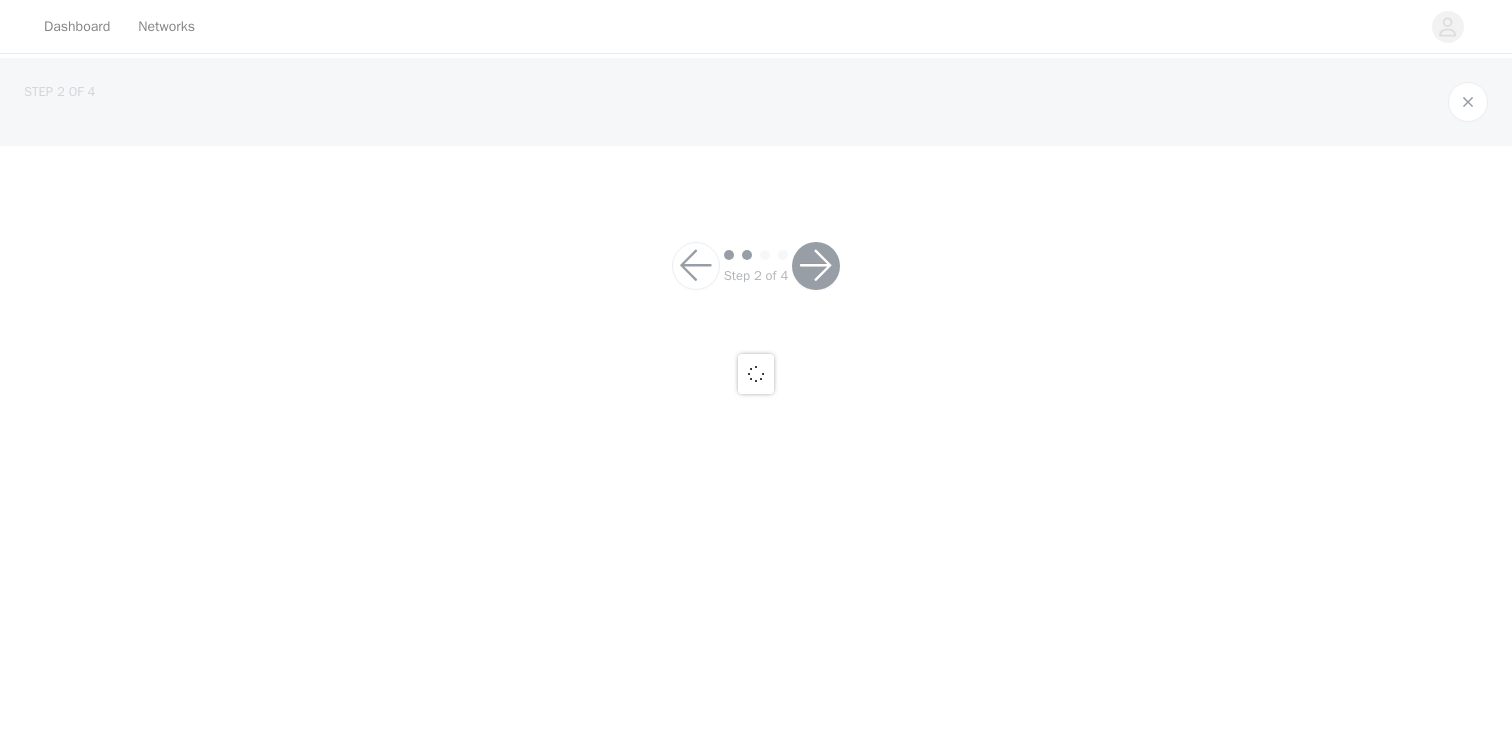 click at bounding box center [756, 373] 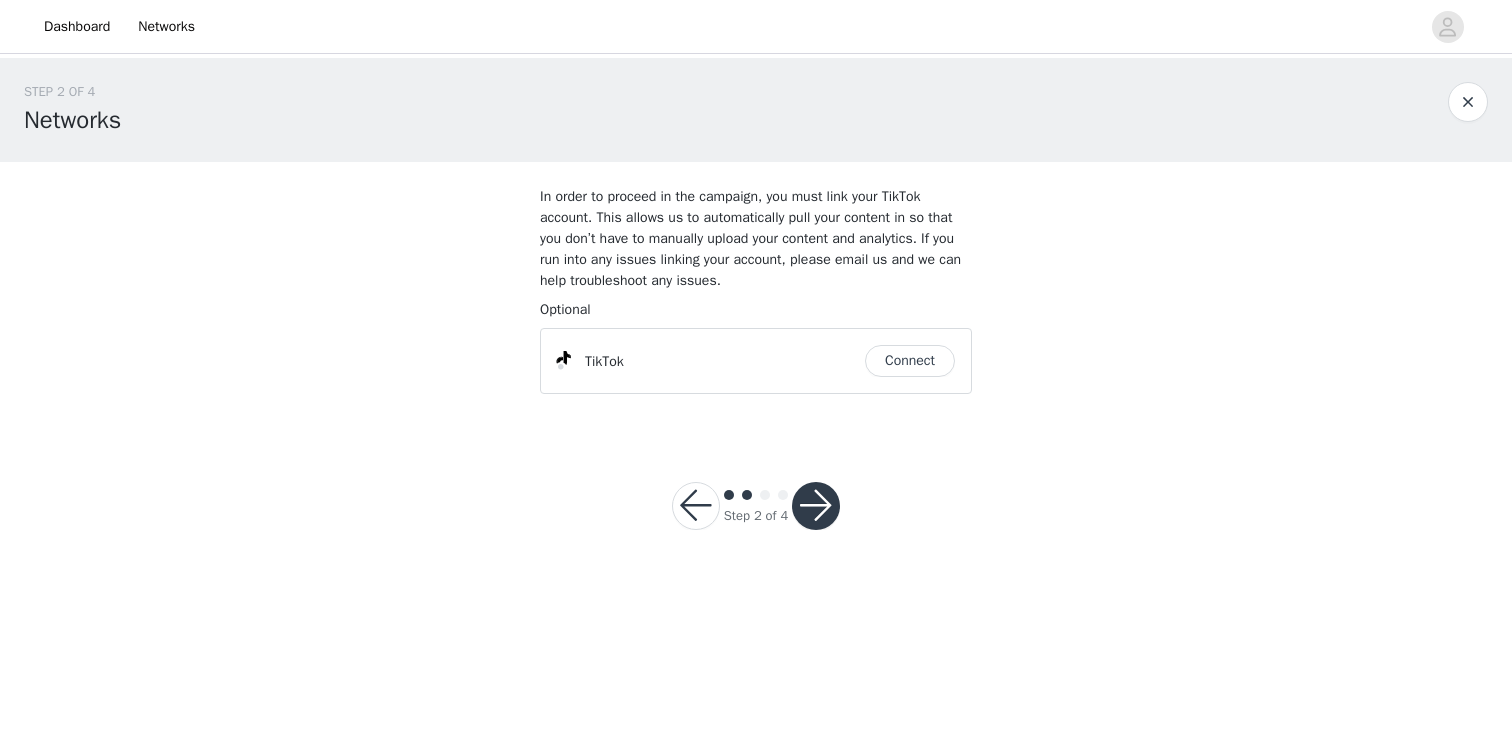 click on "Connect" at bounding box center [910, 361] 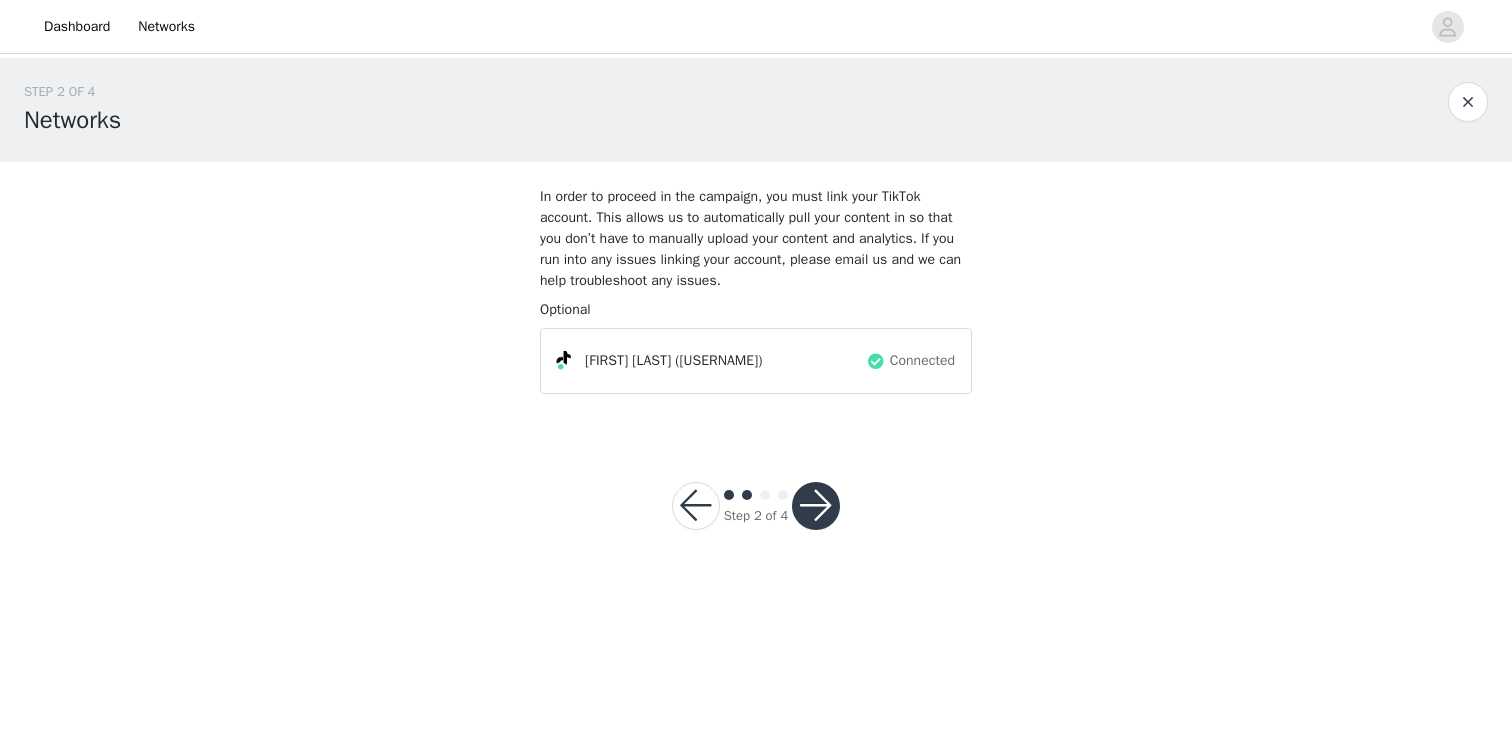 click at bounding box center [816, 506] 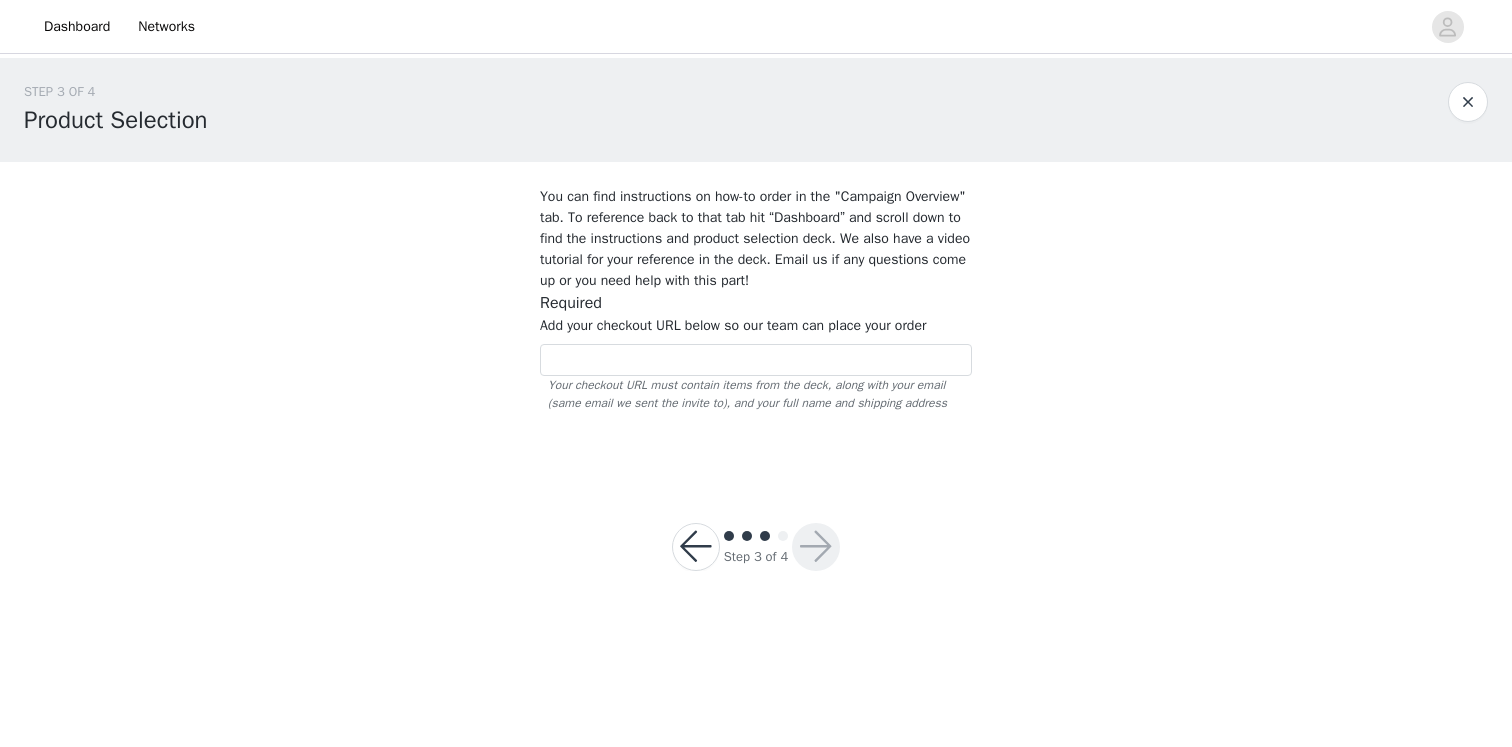click at bounding box center (696, 547) 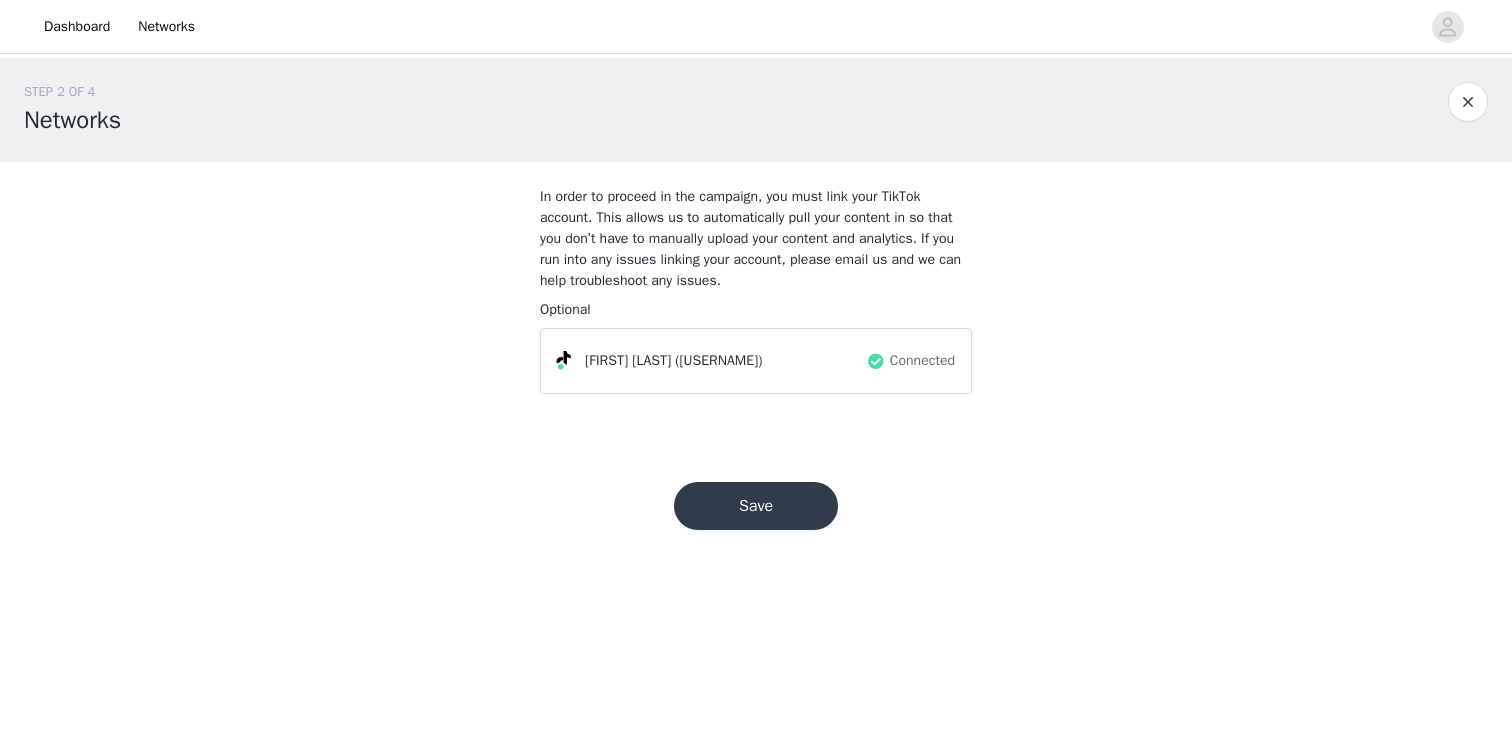 click at bounding box center [876, 361] 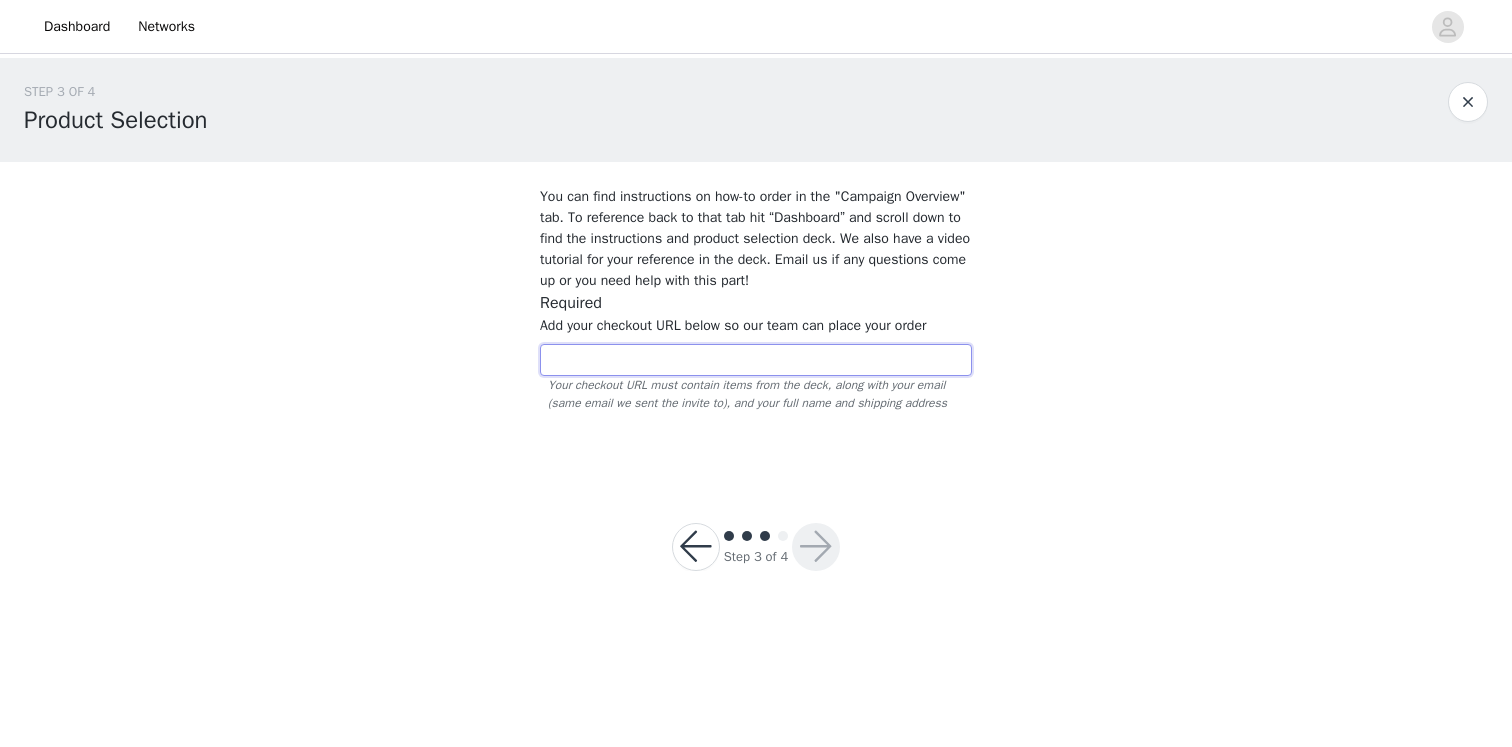 click at bounding box center [756, 360] 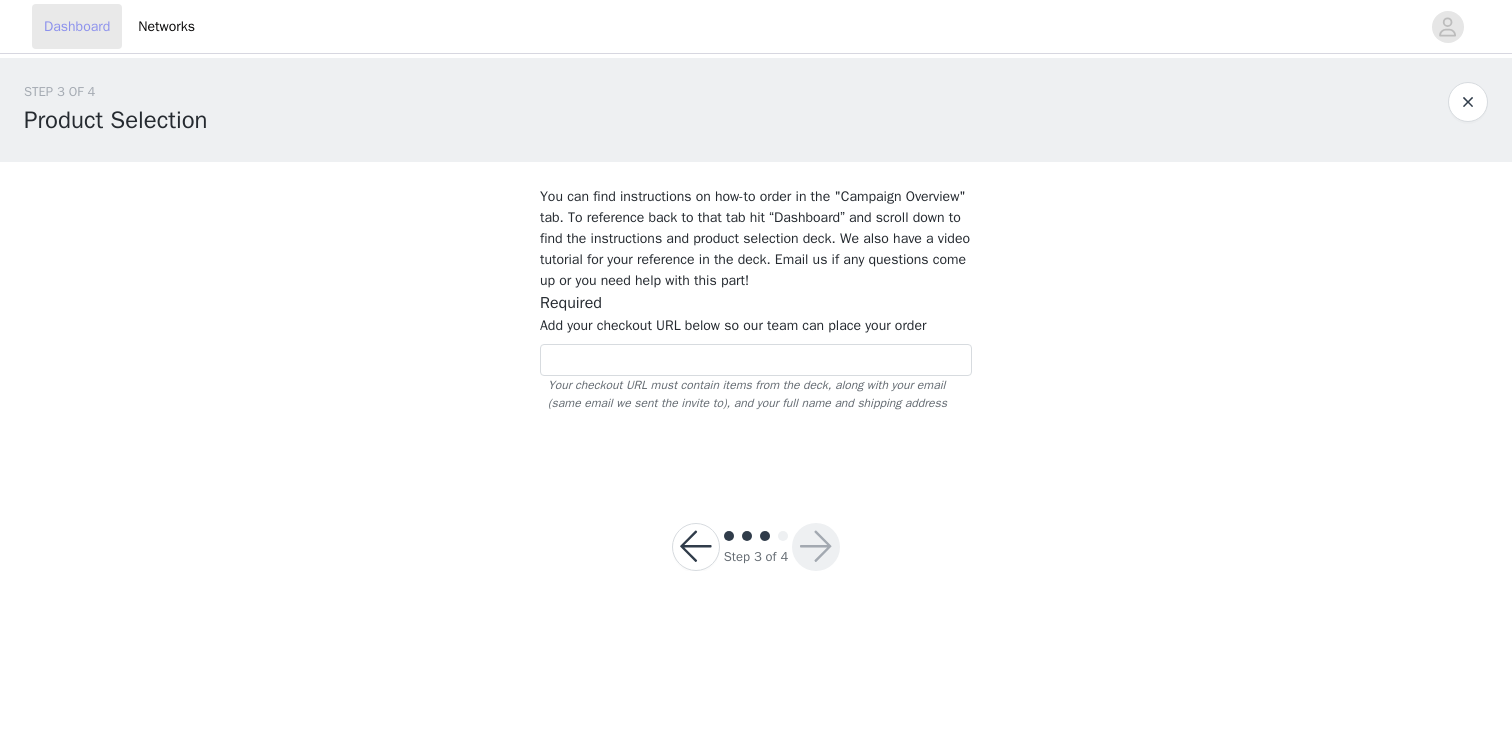 click on "Dashboard" at bounding box center (77, 26) 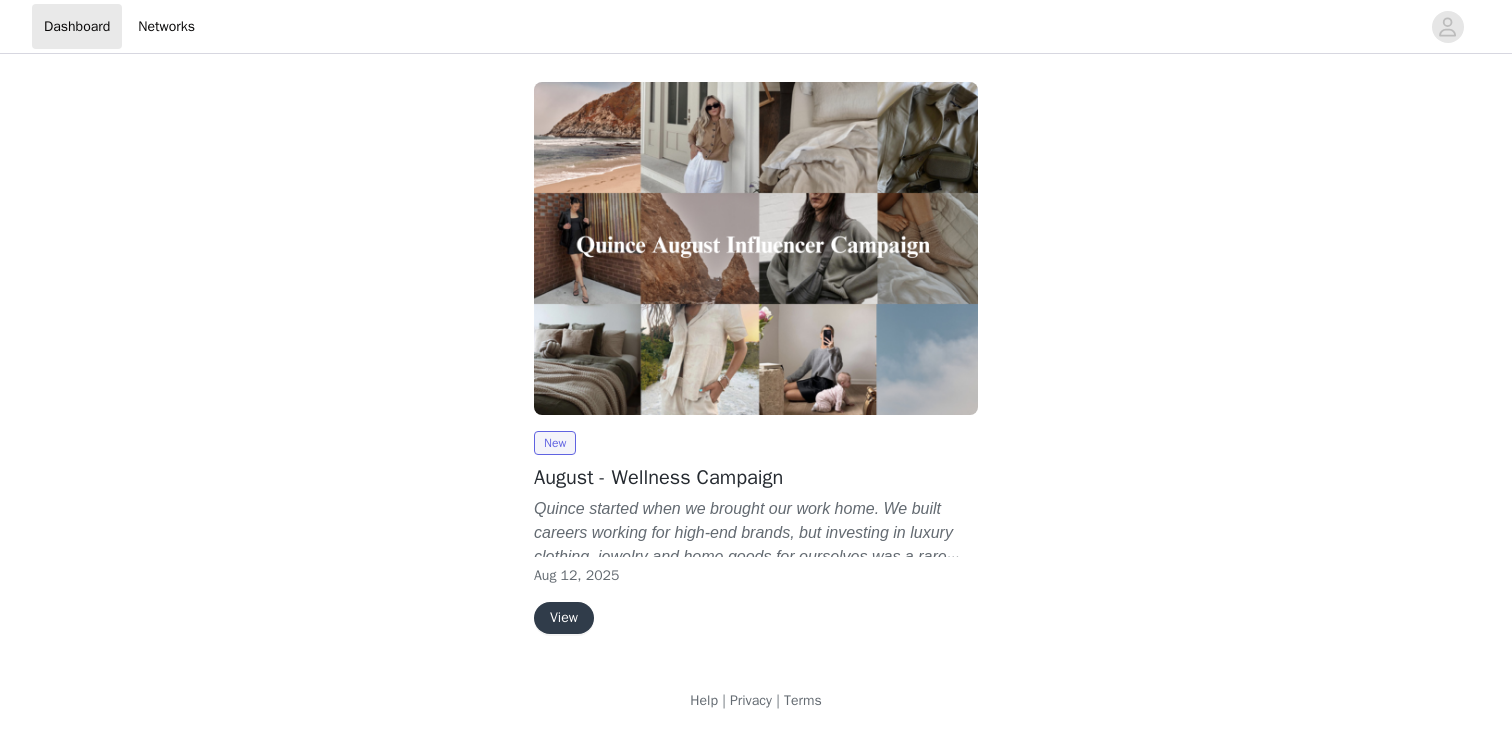 click on "View" at bounding box center (564, 618) 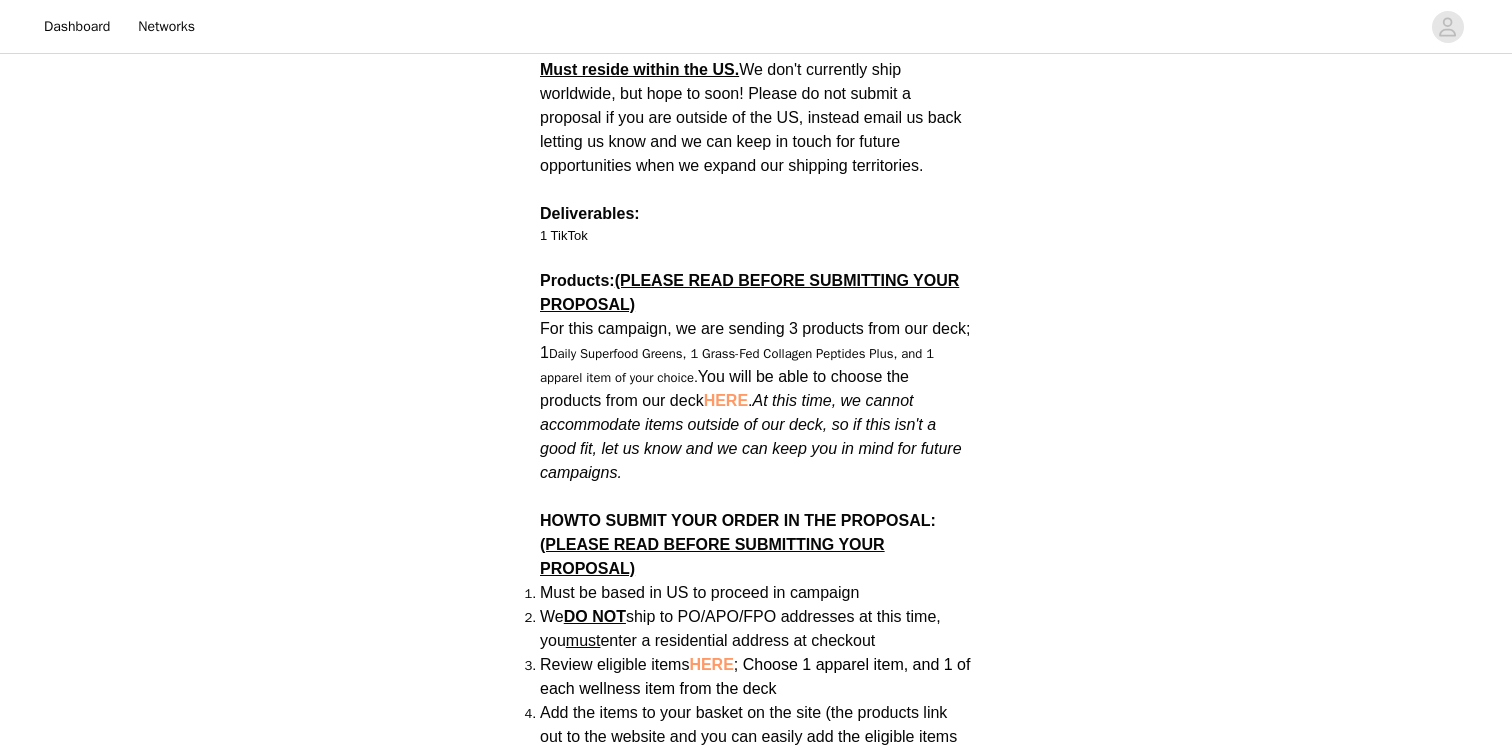 scroll, scrollTop: 979, scrollLeft: 0, axis: vertical 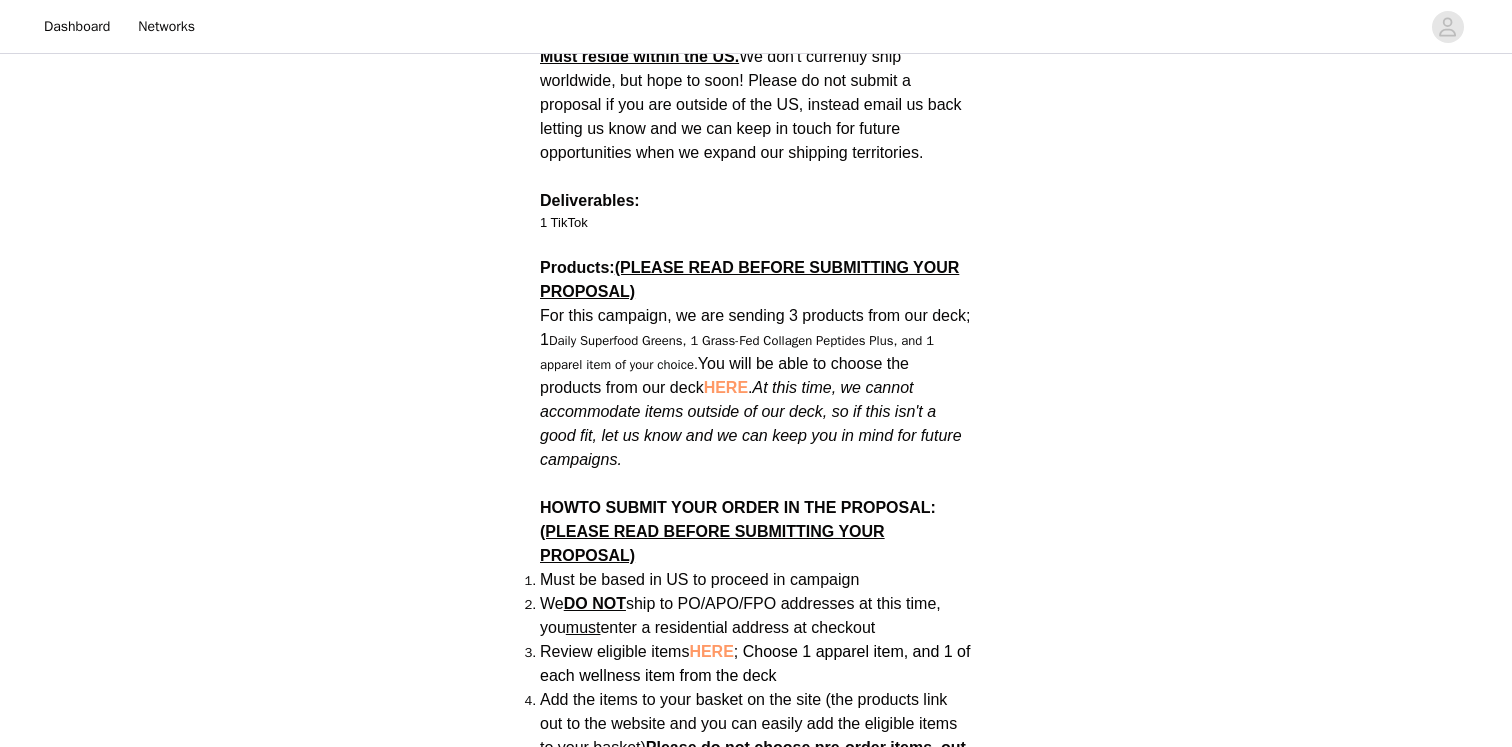 click on "HERE" at bounding box center (726, 387) 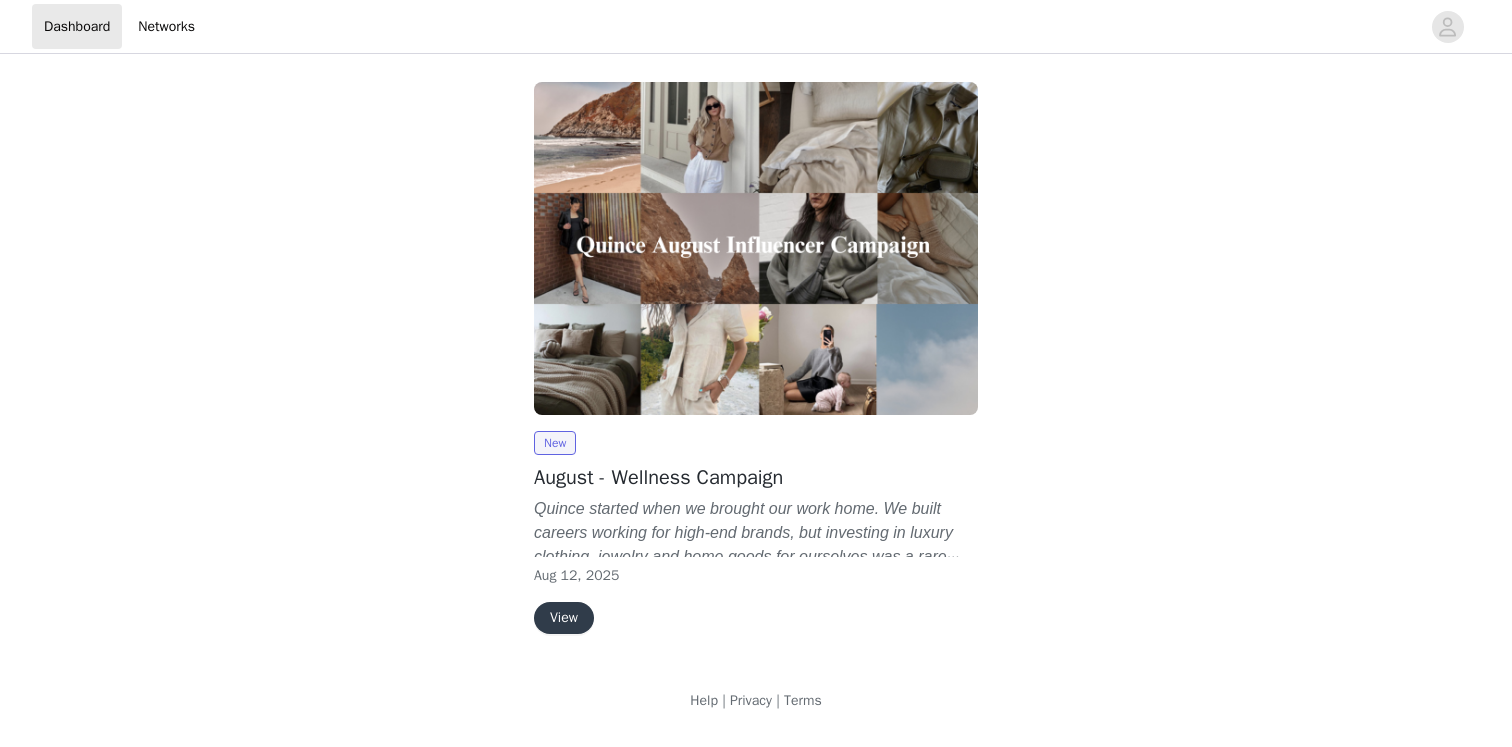 scroll, scrollTop: 0, scrollLeft: 0, axis: both 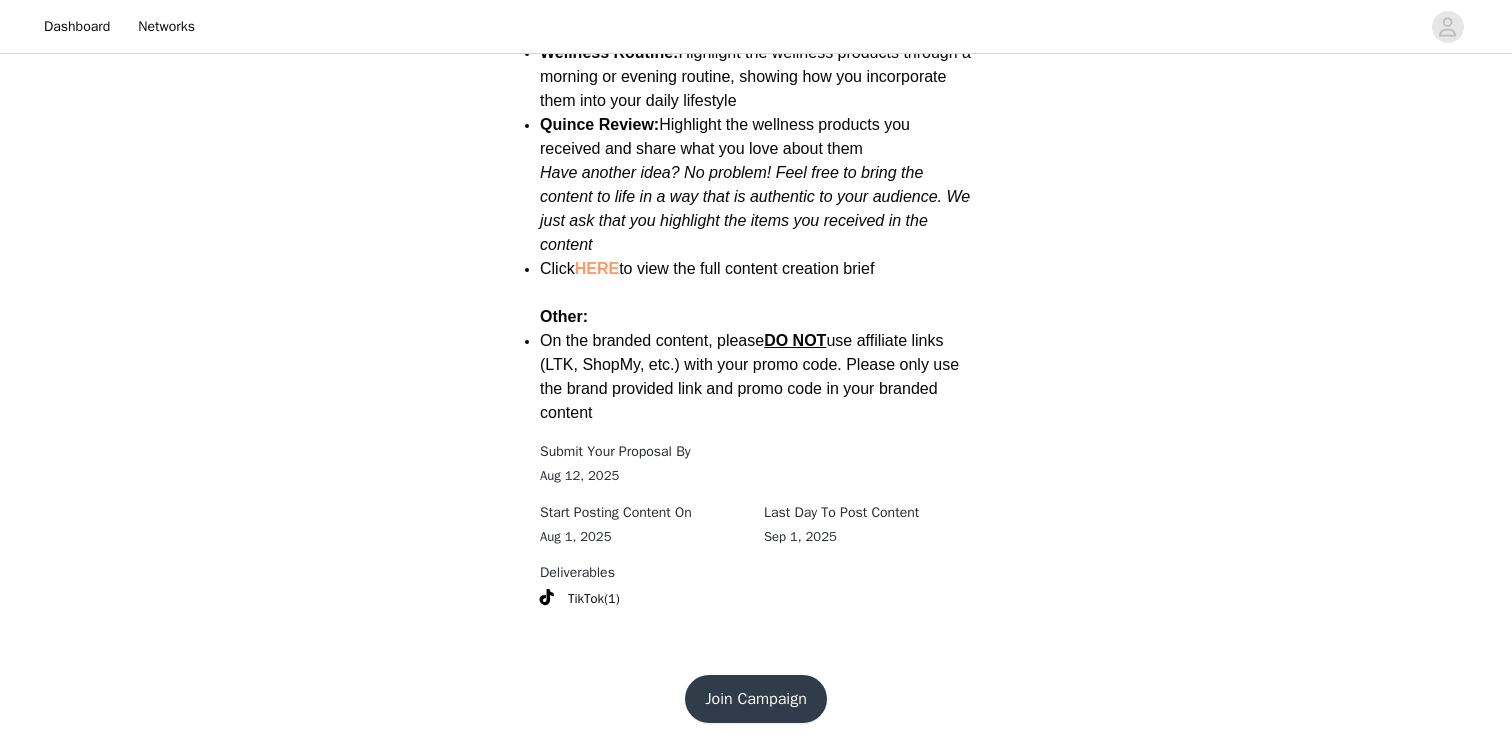 click on "Join Campaign" at bounding box center (756, 699) 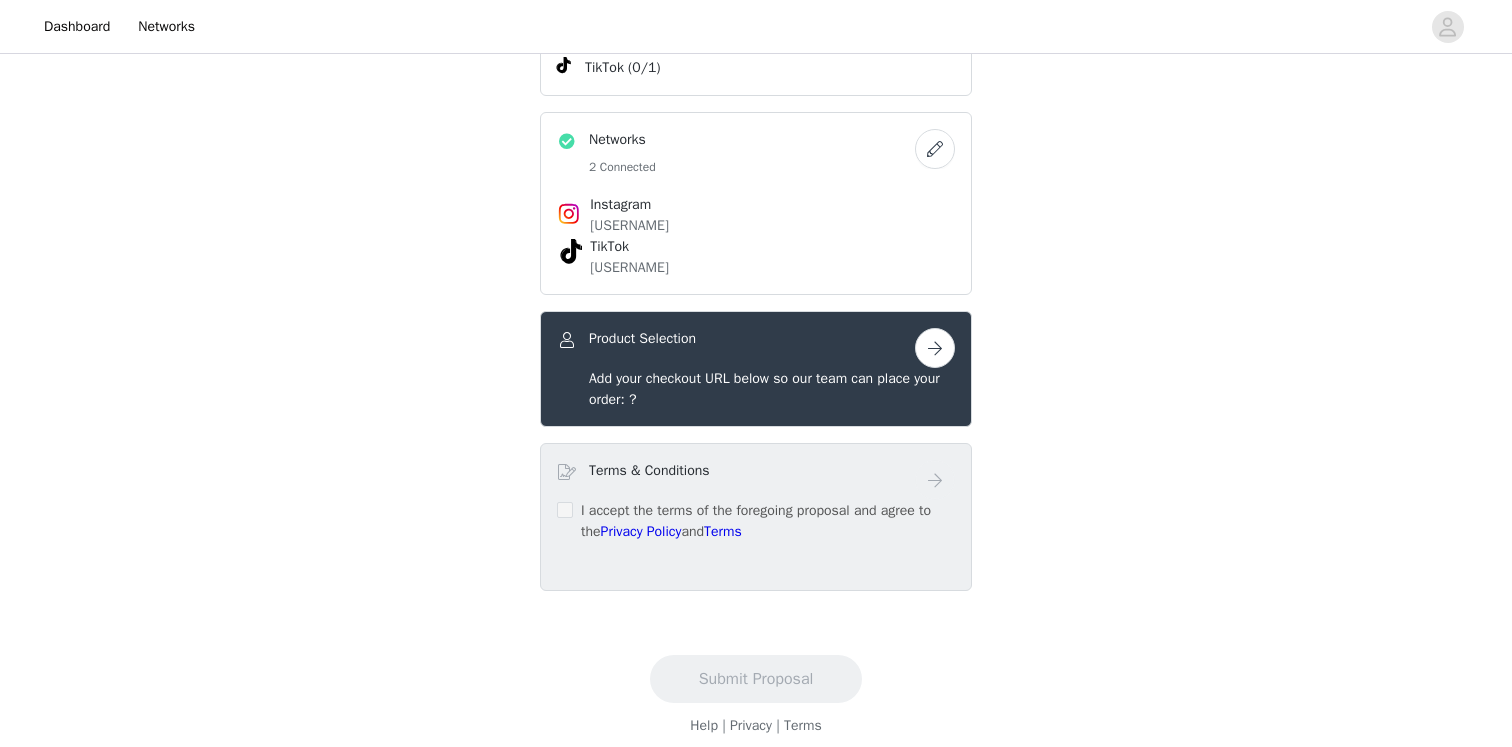 scroll, scrollTop: 510, scrollLeft: 0, axis: vertical 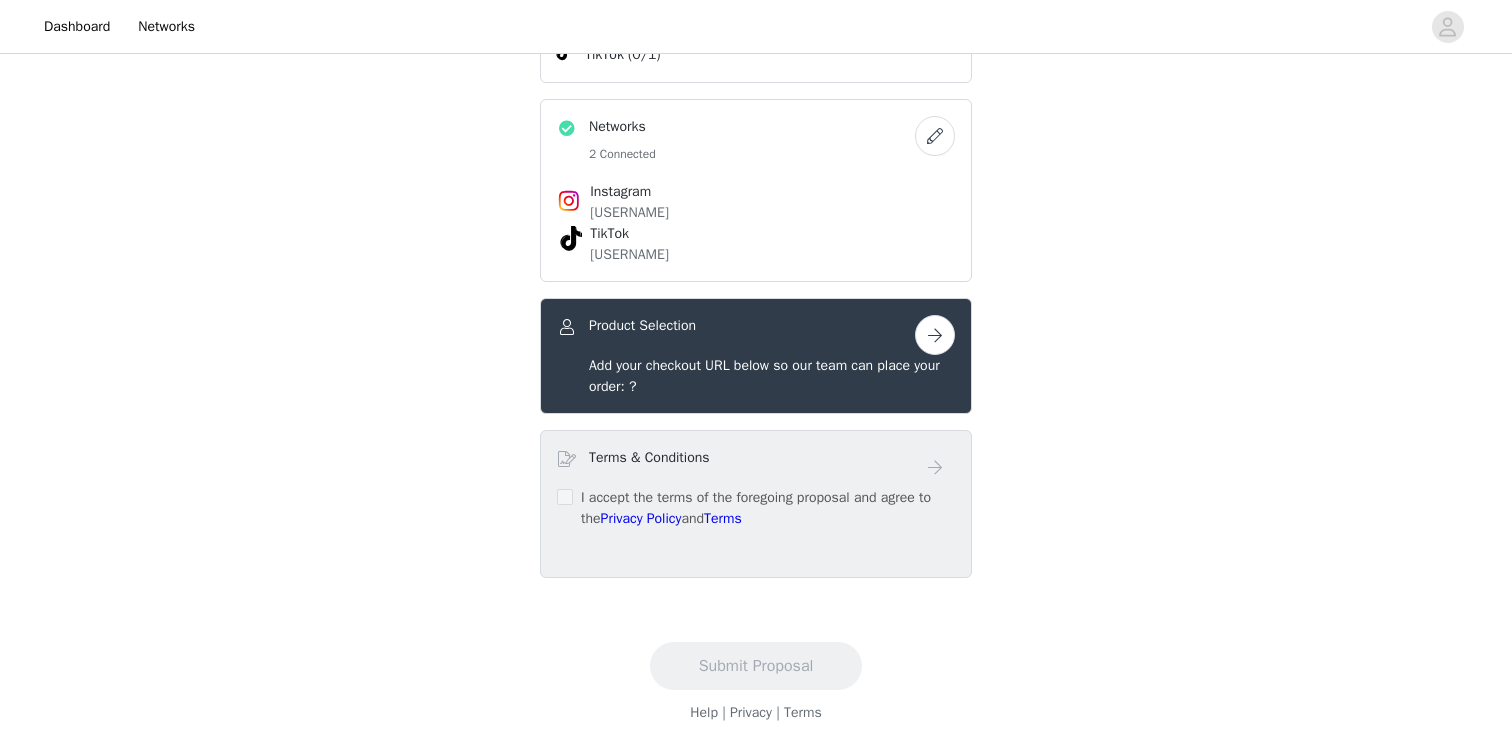 click at bounding box center [935, 335] 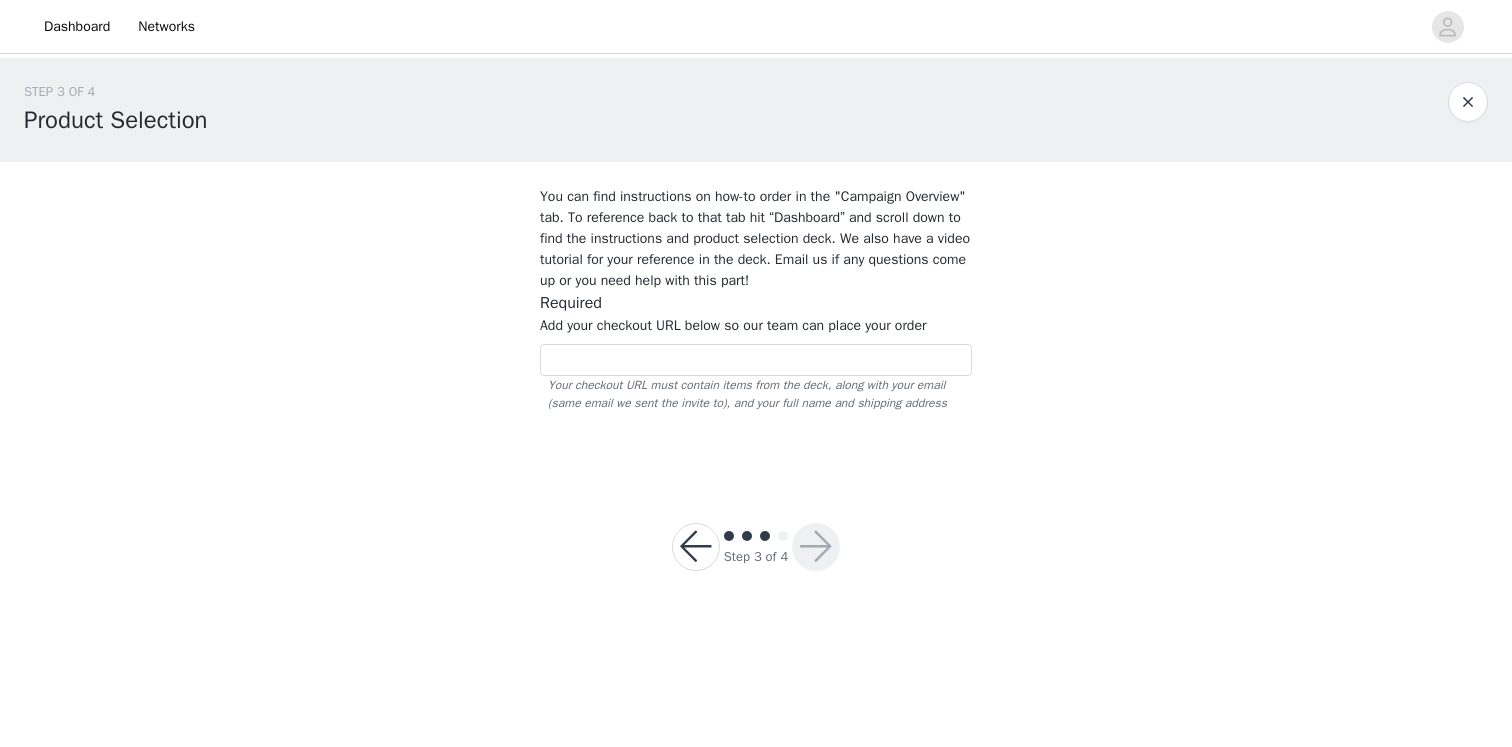 click on "Add your checkout URL below so our team can place your order" at bounding box center [733, 325] 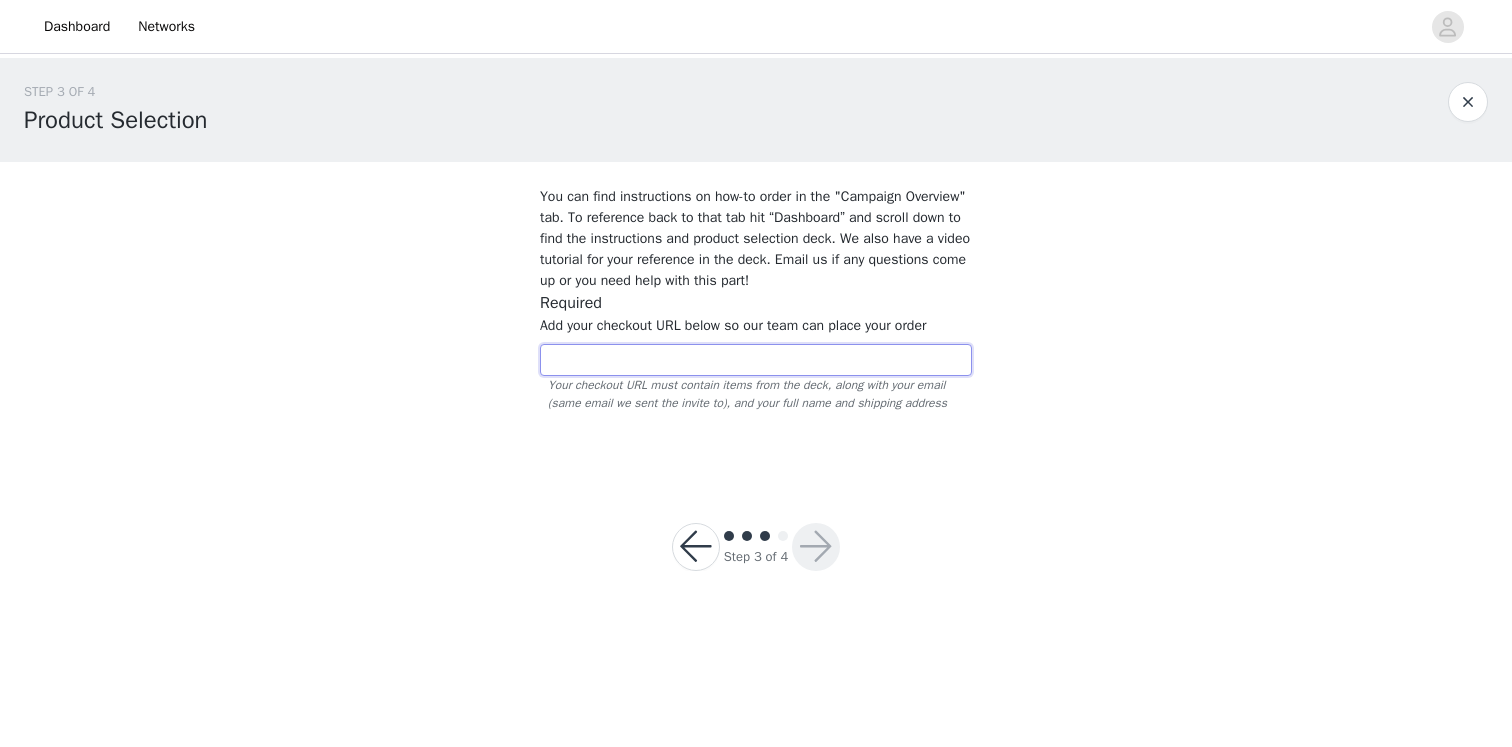 click at bounding box center [756, 360] 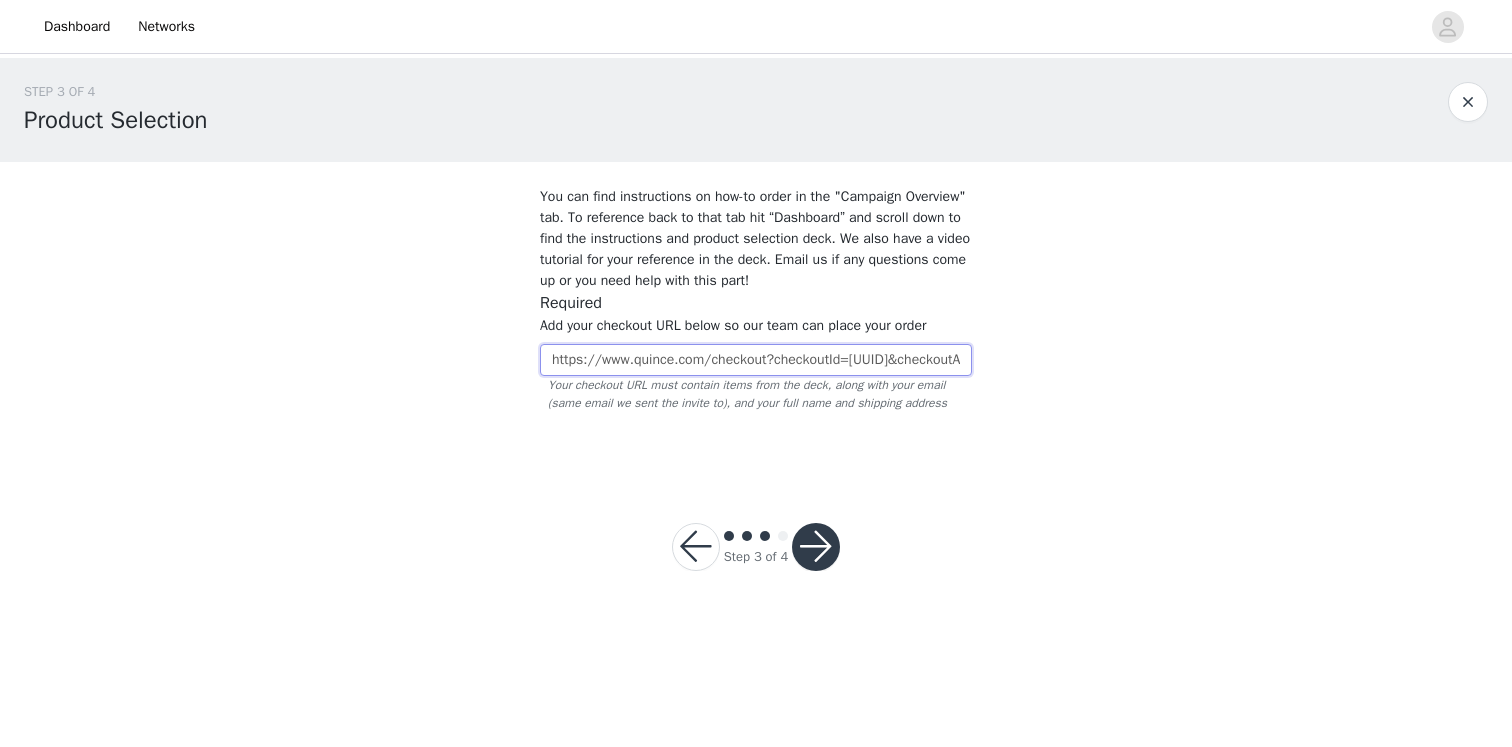 scroll, scrollTop: 0, scrollLeft: 619, axis: horizontal 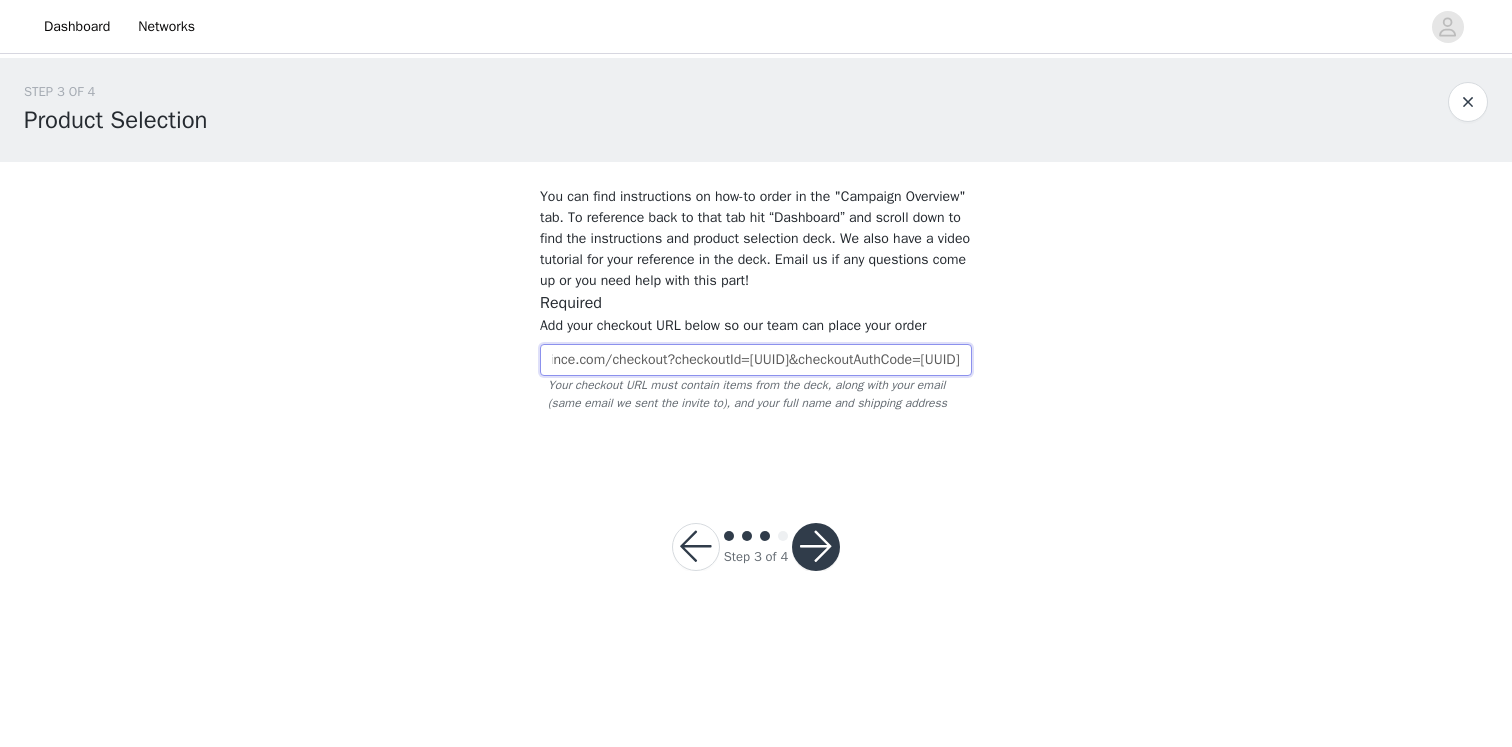 type on "https://www.quince.com/checkout?checkoutId=[UUID]&checkoutAuthCode=[UUID]" 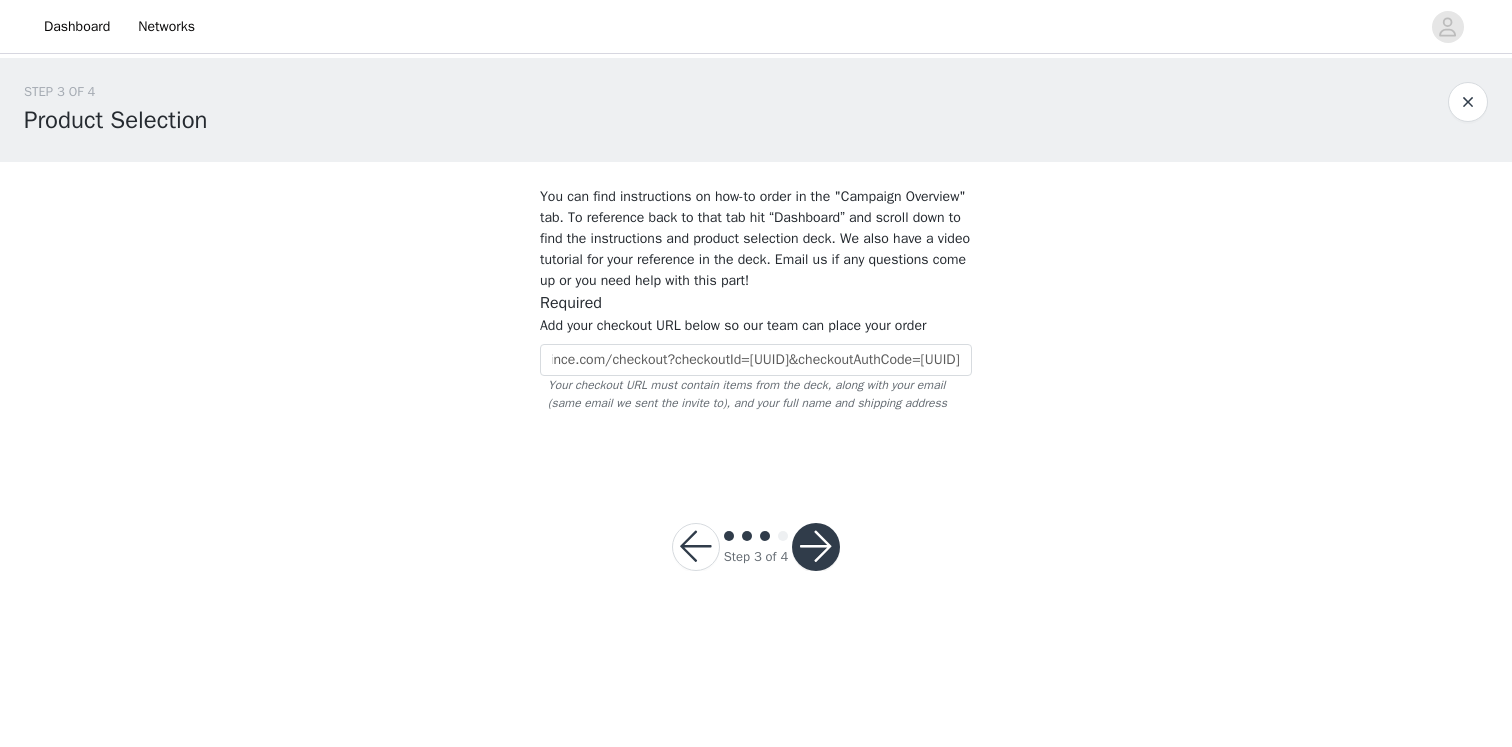 scroll, scrollTop: 0, scrollLeft: 0, axis: both 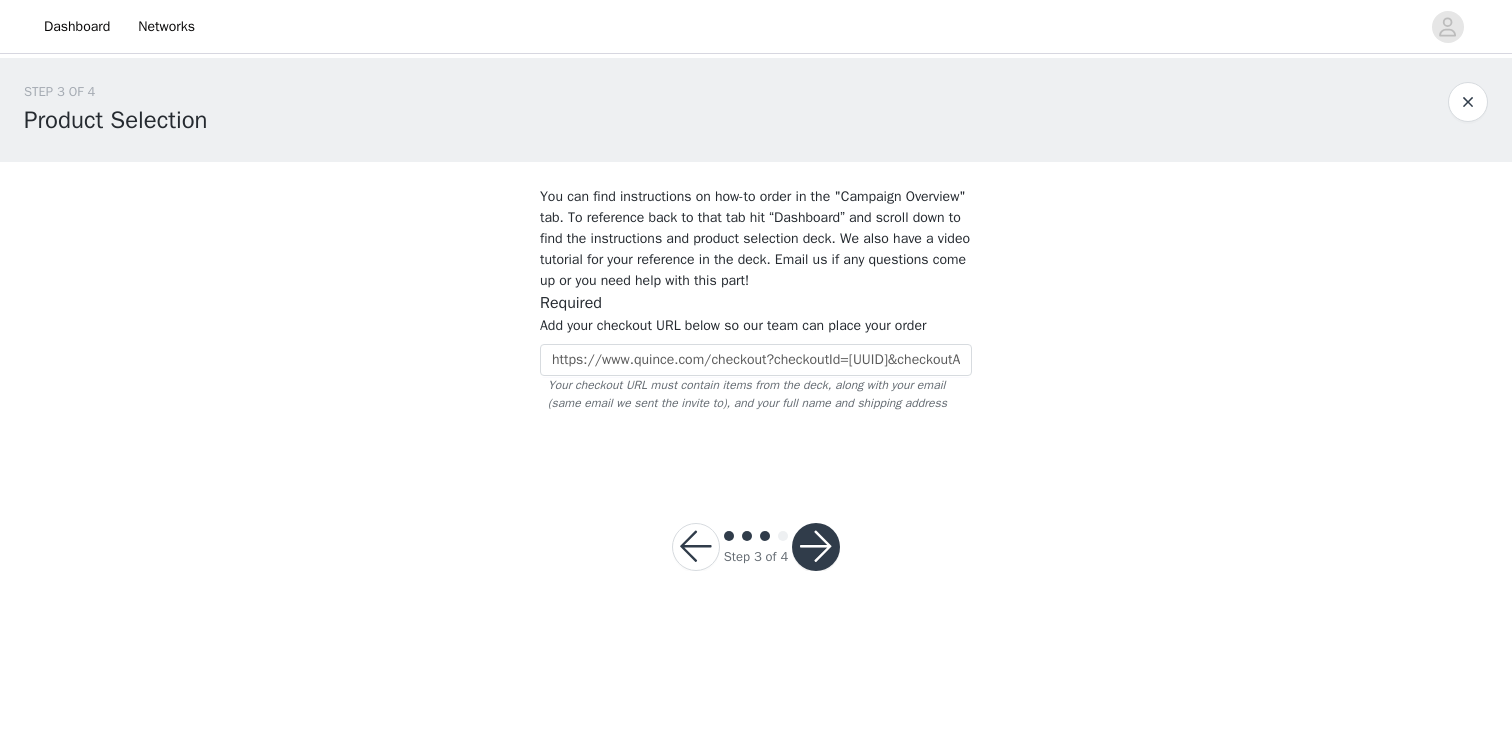 click at bounding box center [816, 547] 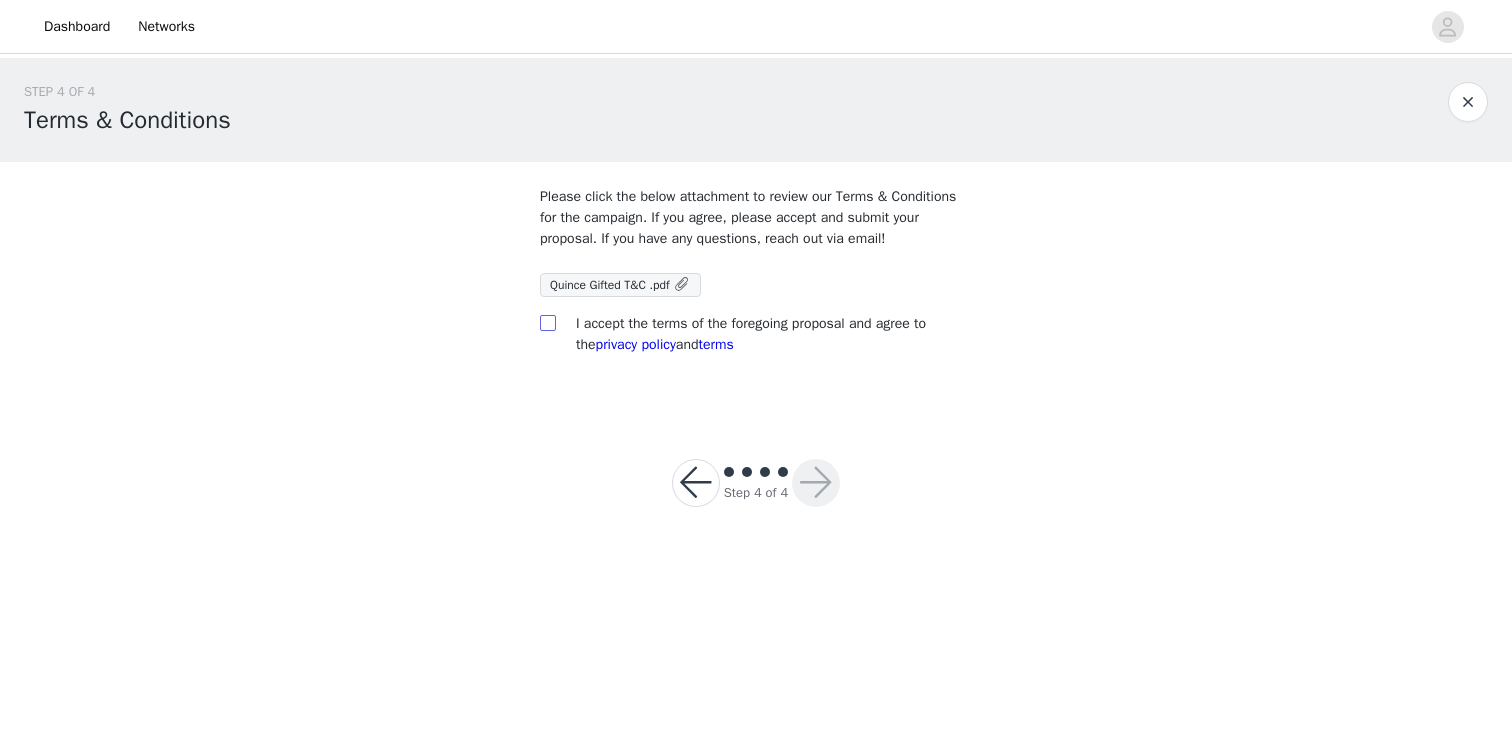 click at bounding box center (547, 322) 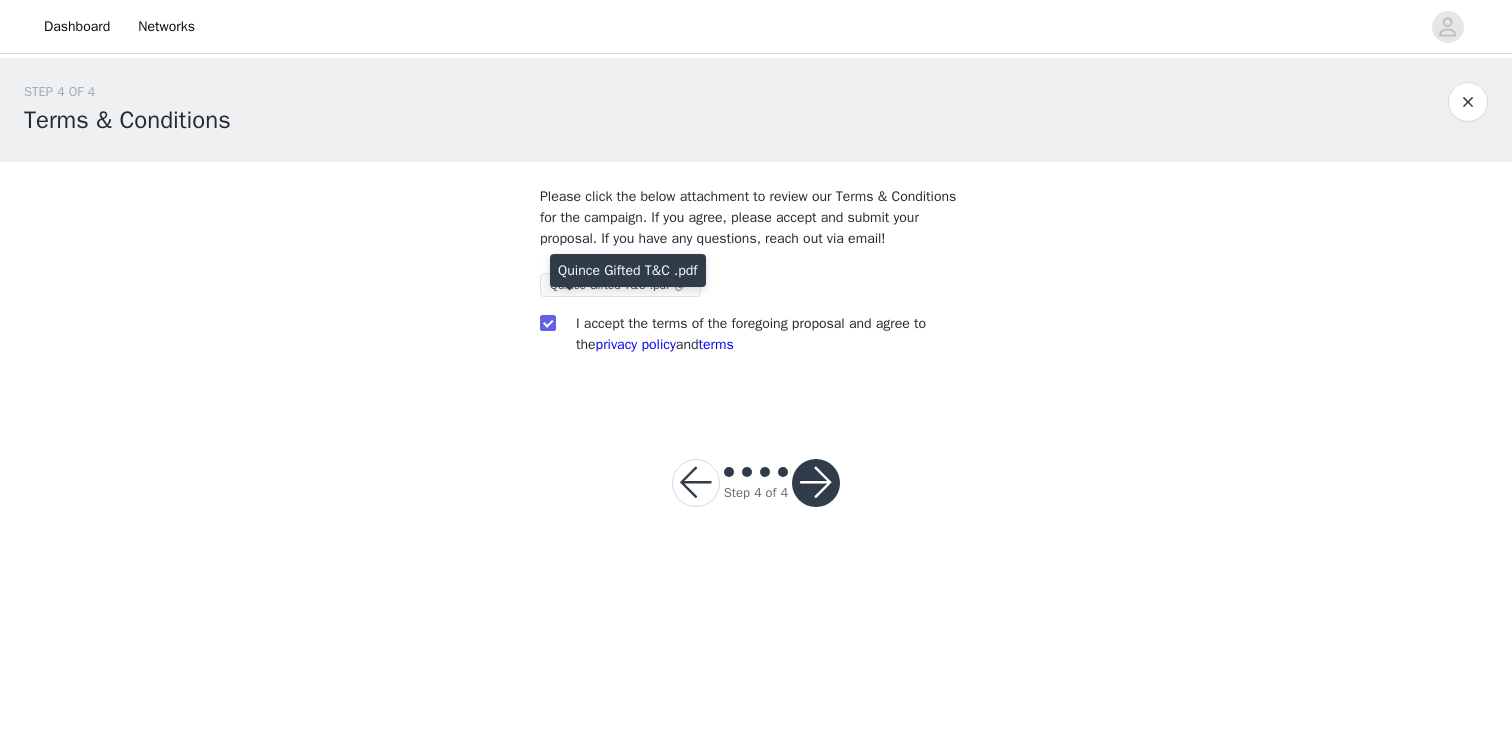 click on "Quince Gifted T&C .pdf" at bounding box center [610, 285] 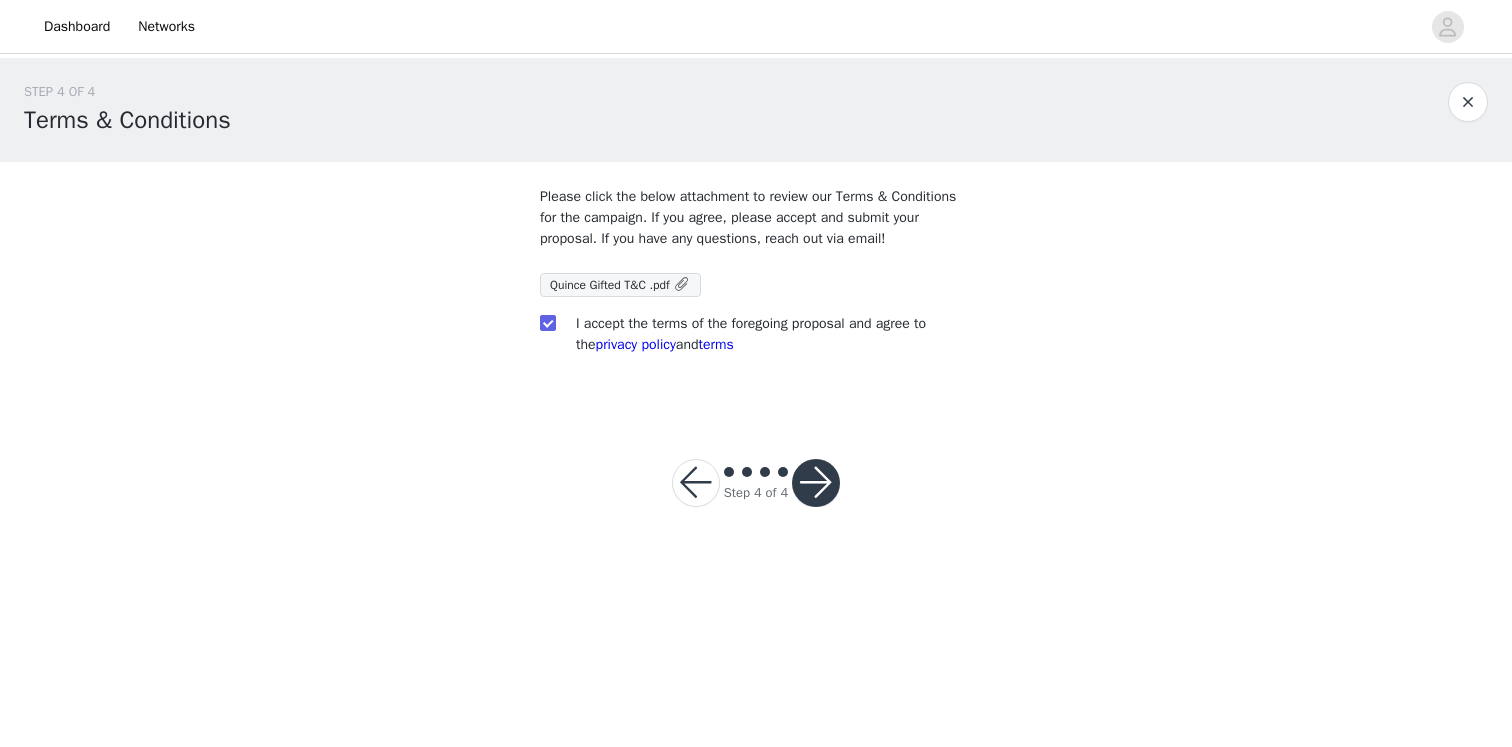 click at bounding box center (816, 483) 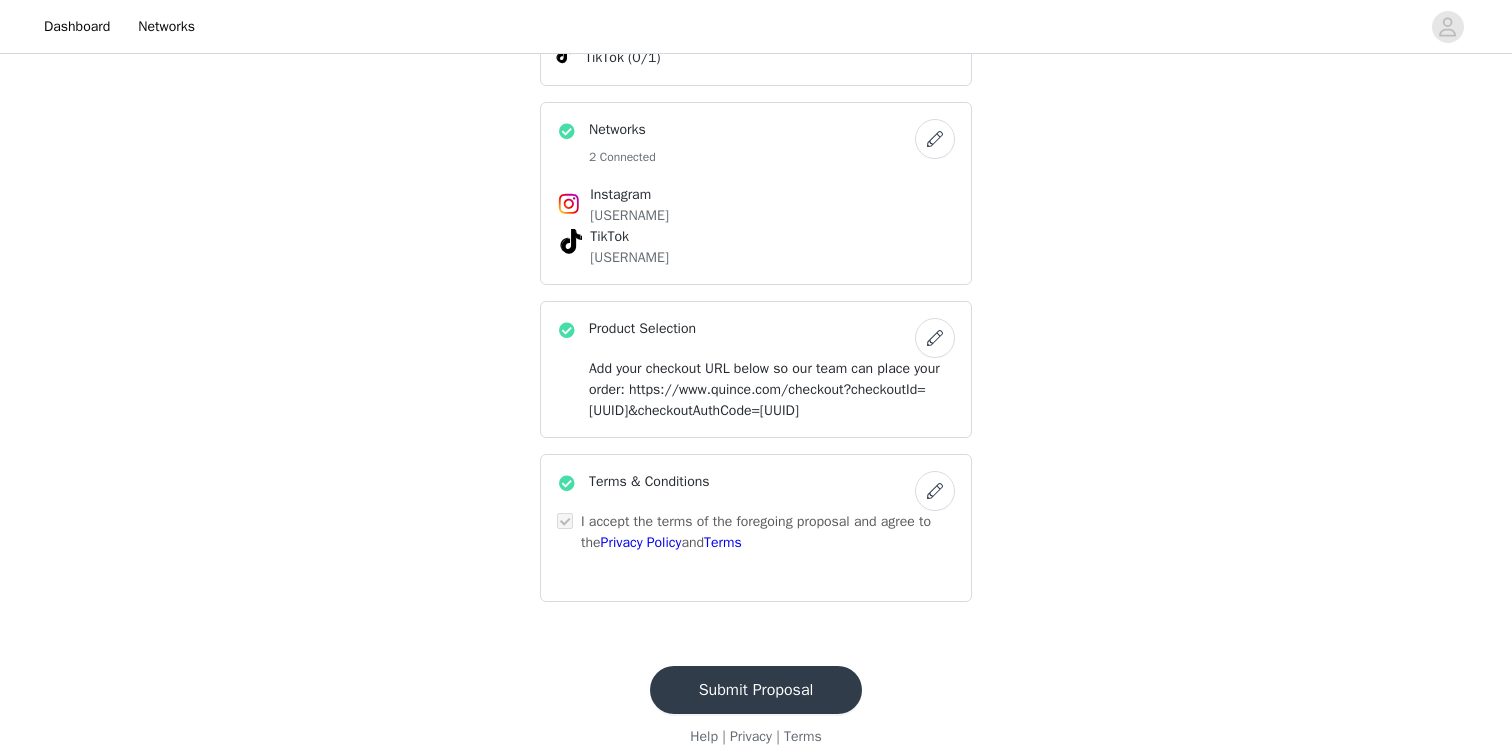 scroll, scrollTop: 573, scrollLeft: 0, axis: vertical 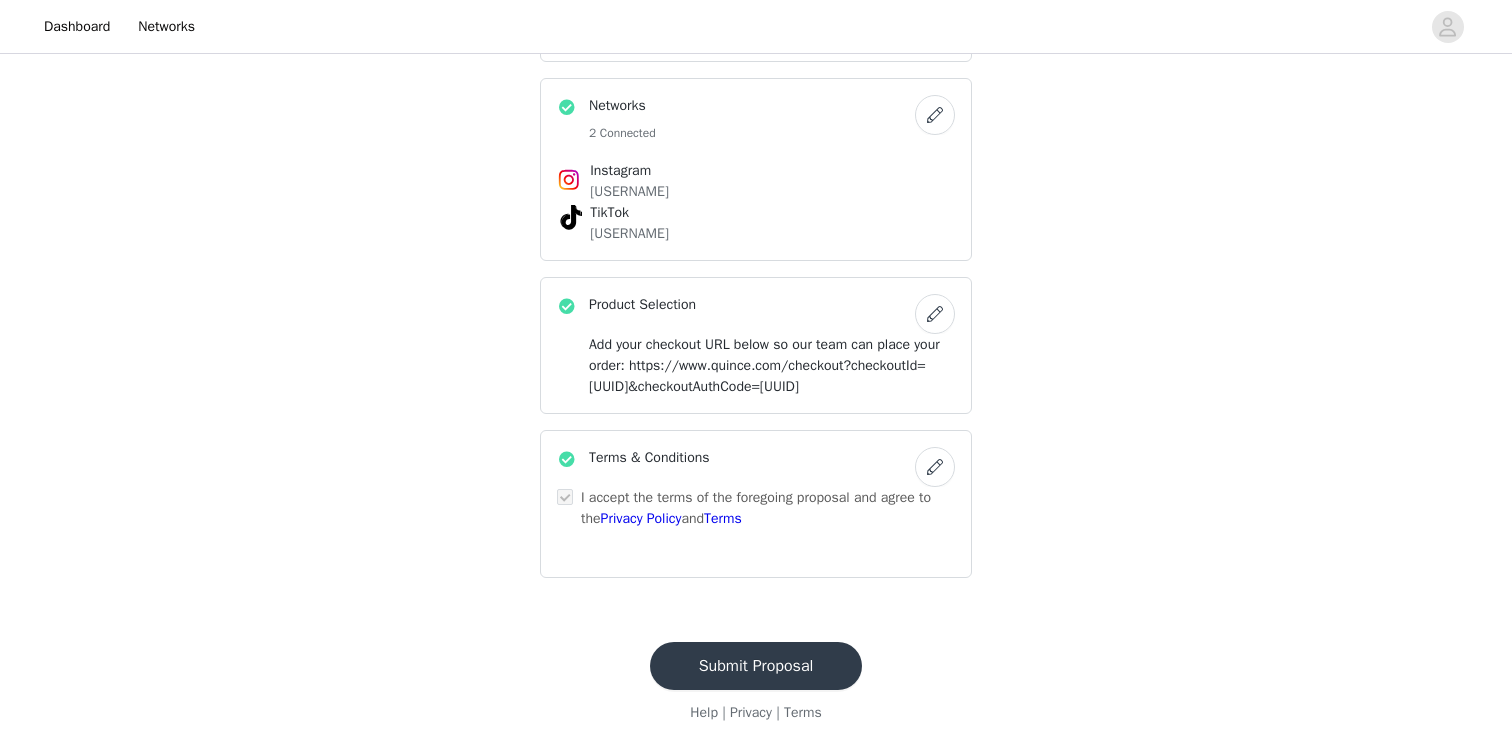 click on "Submit Proposal" at bounding box center [756, 666] 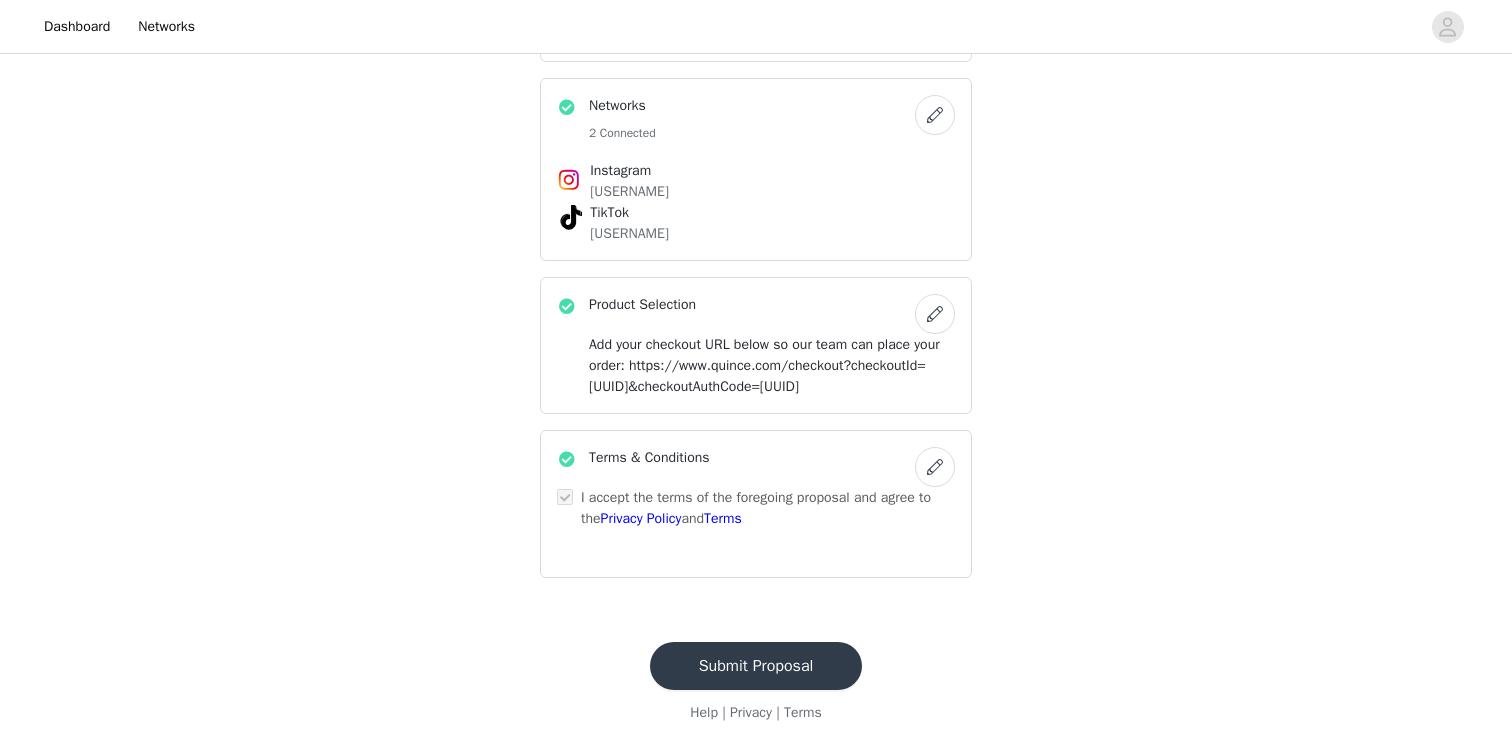 scroll, scrollTop: 0, scrollLeft: 0, axis: both 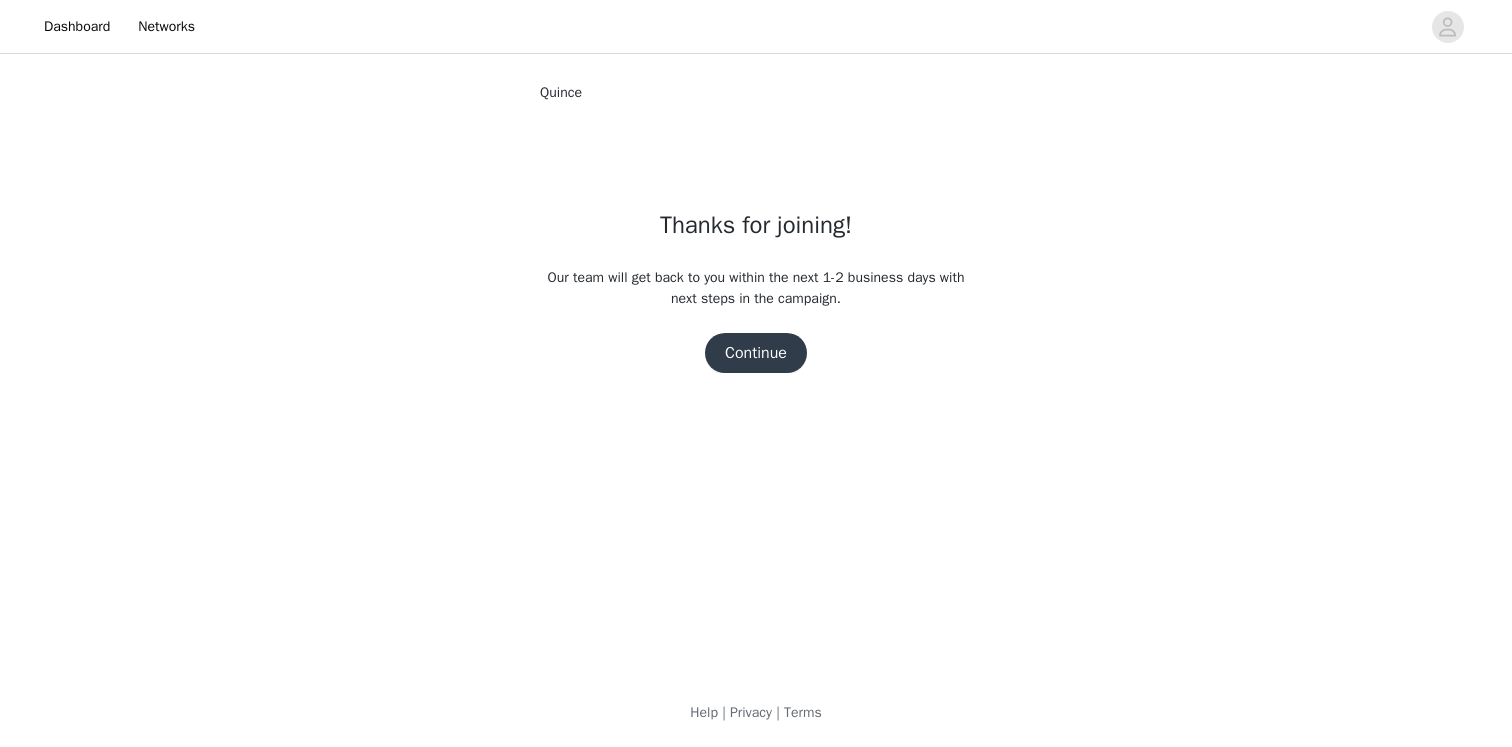 click on "Continue" at bounding box center (756, 353) 